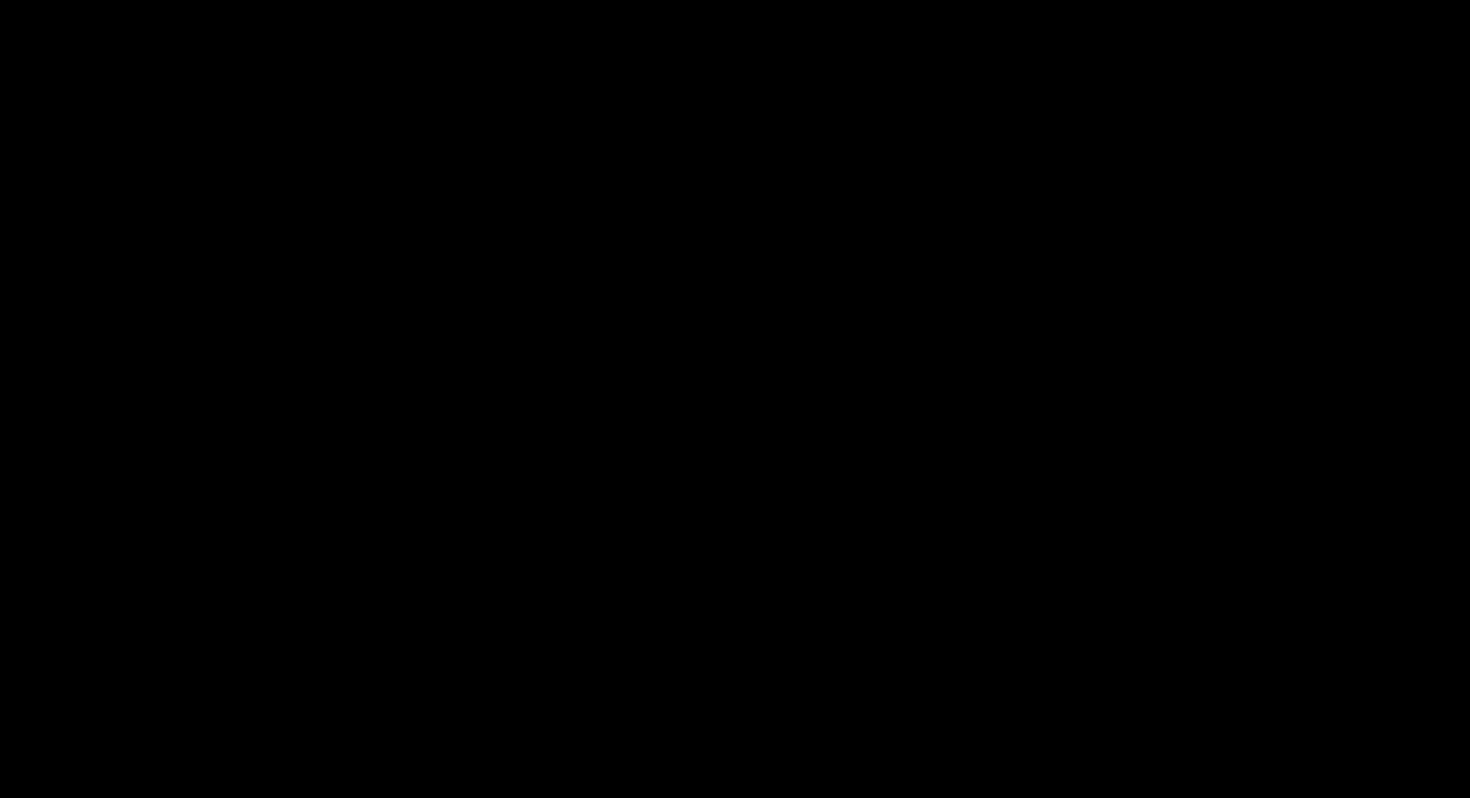 scroll, scrollTop: 0, scrollLeft: 0, axis: both 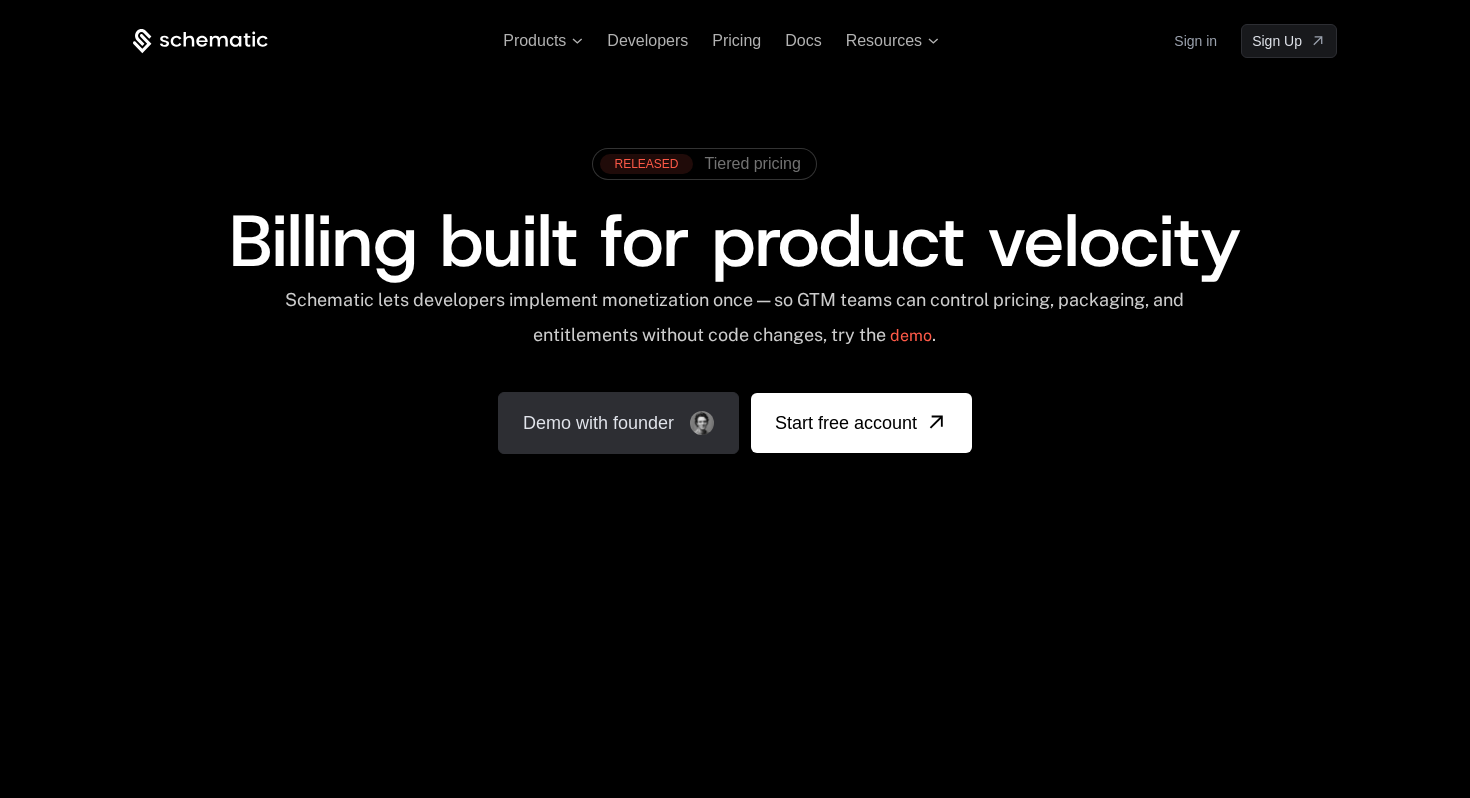 click on "Demo with founder" at bounding box center (618, 423) 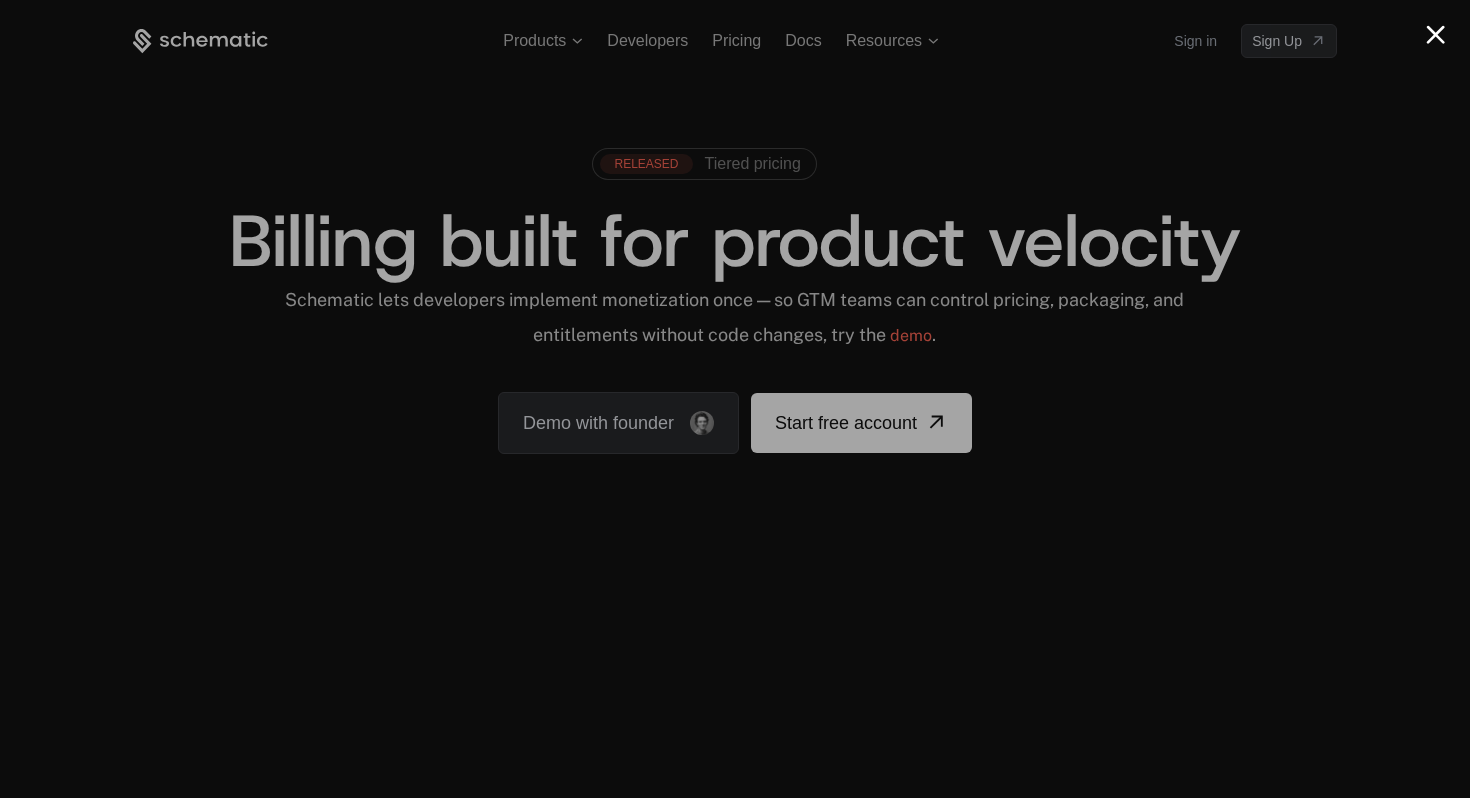 click at bounding box center [735, 399] 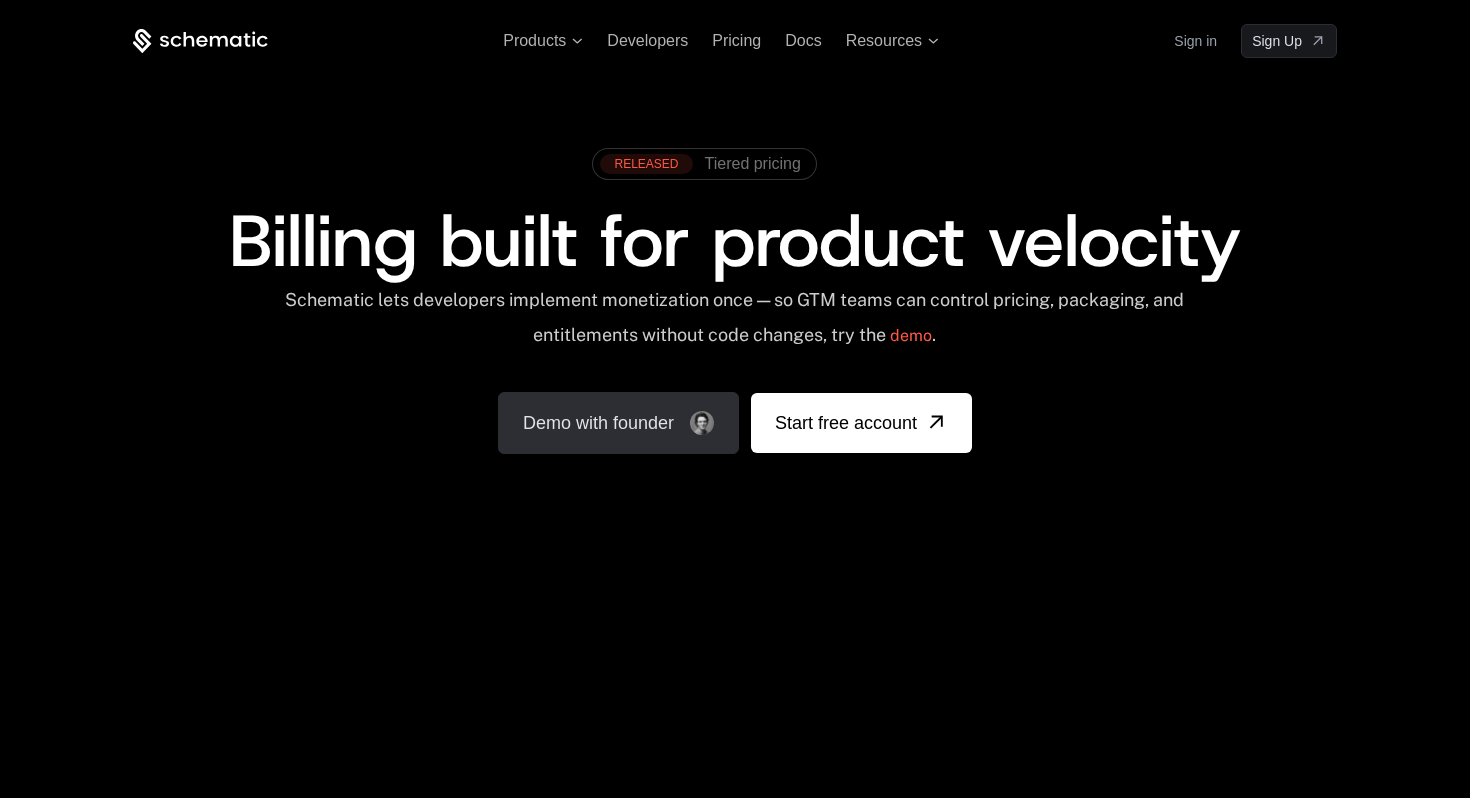 click on "Demo with founder" at bounding box center [618, 423] 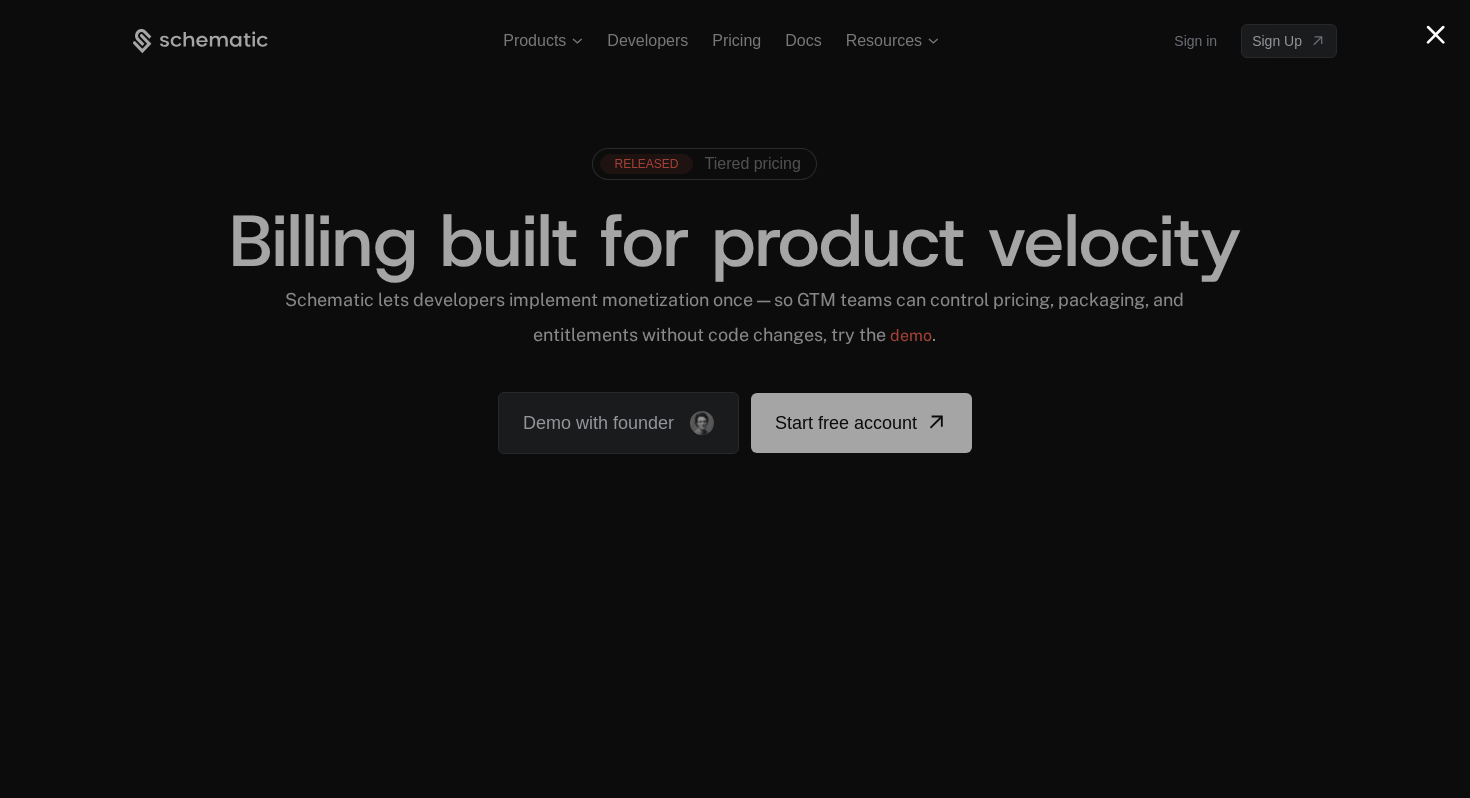 click at bounding box center [1435, 34] 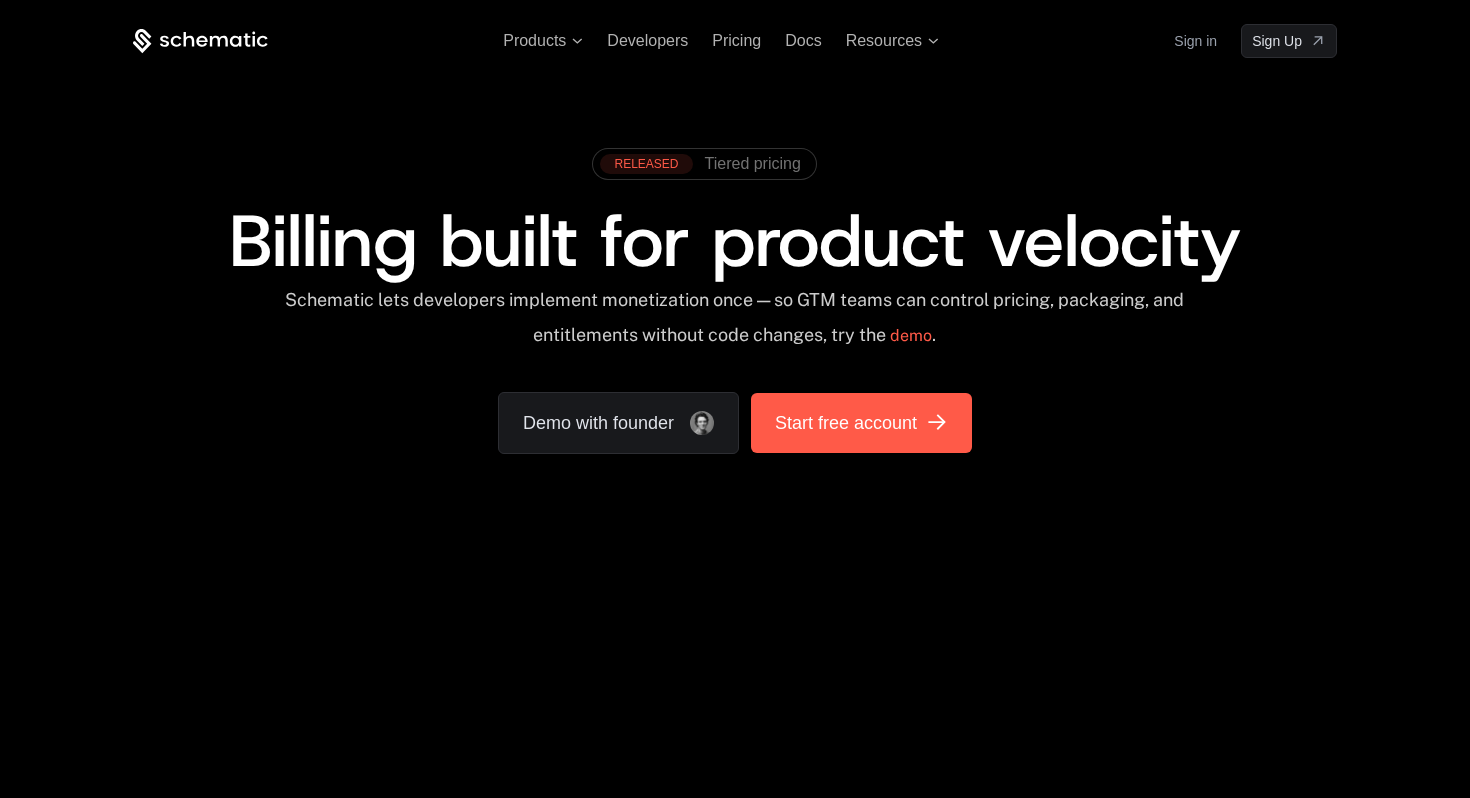 click on "Start free account" at bounding box center [846, 423] 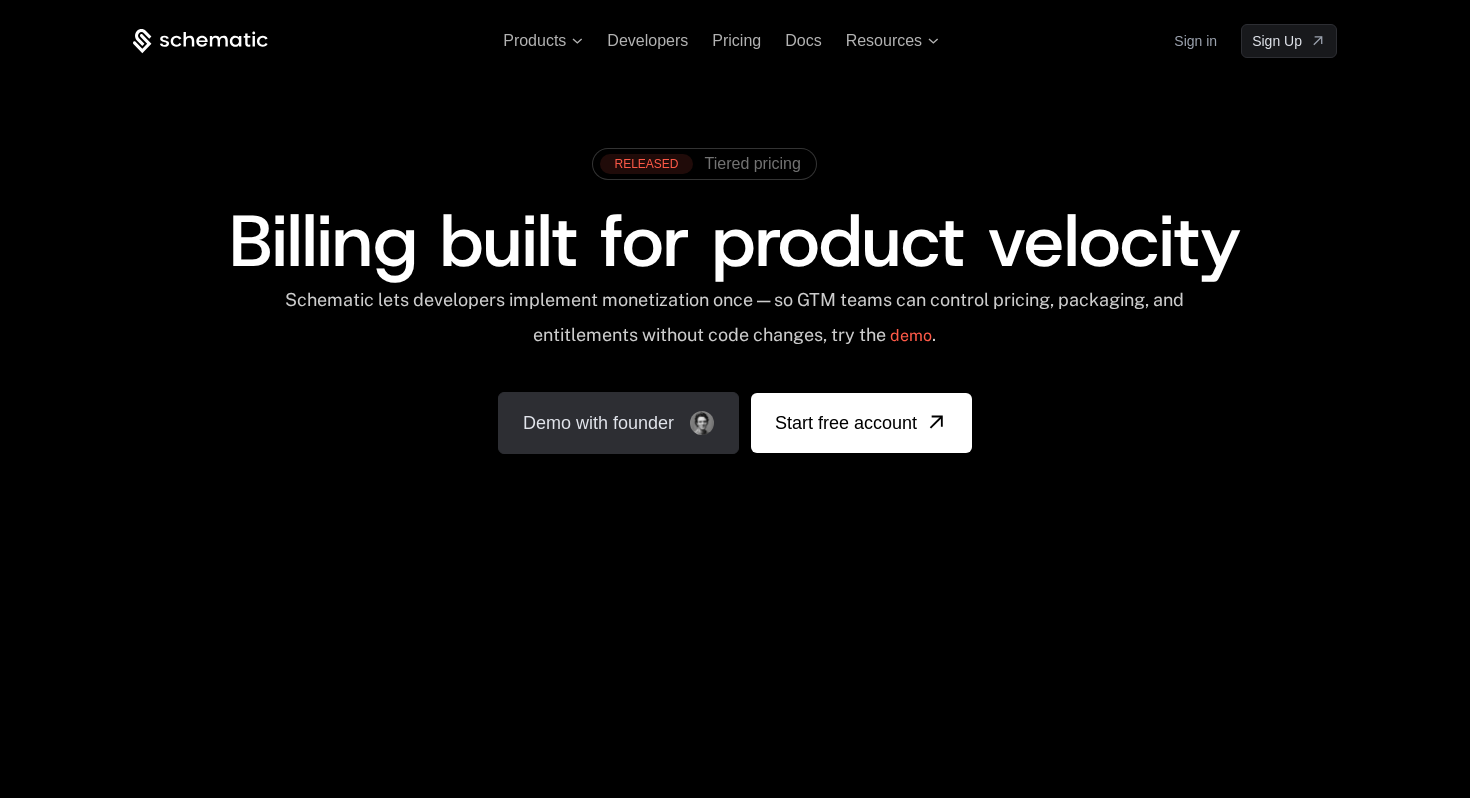 click on "Demo with founder" at bounding box center (618, 423) 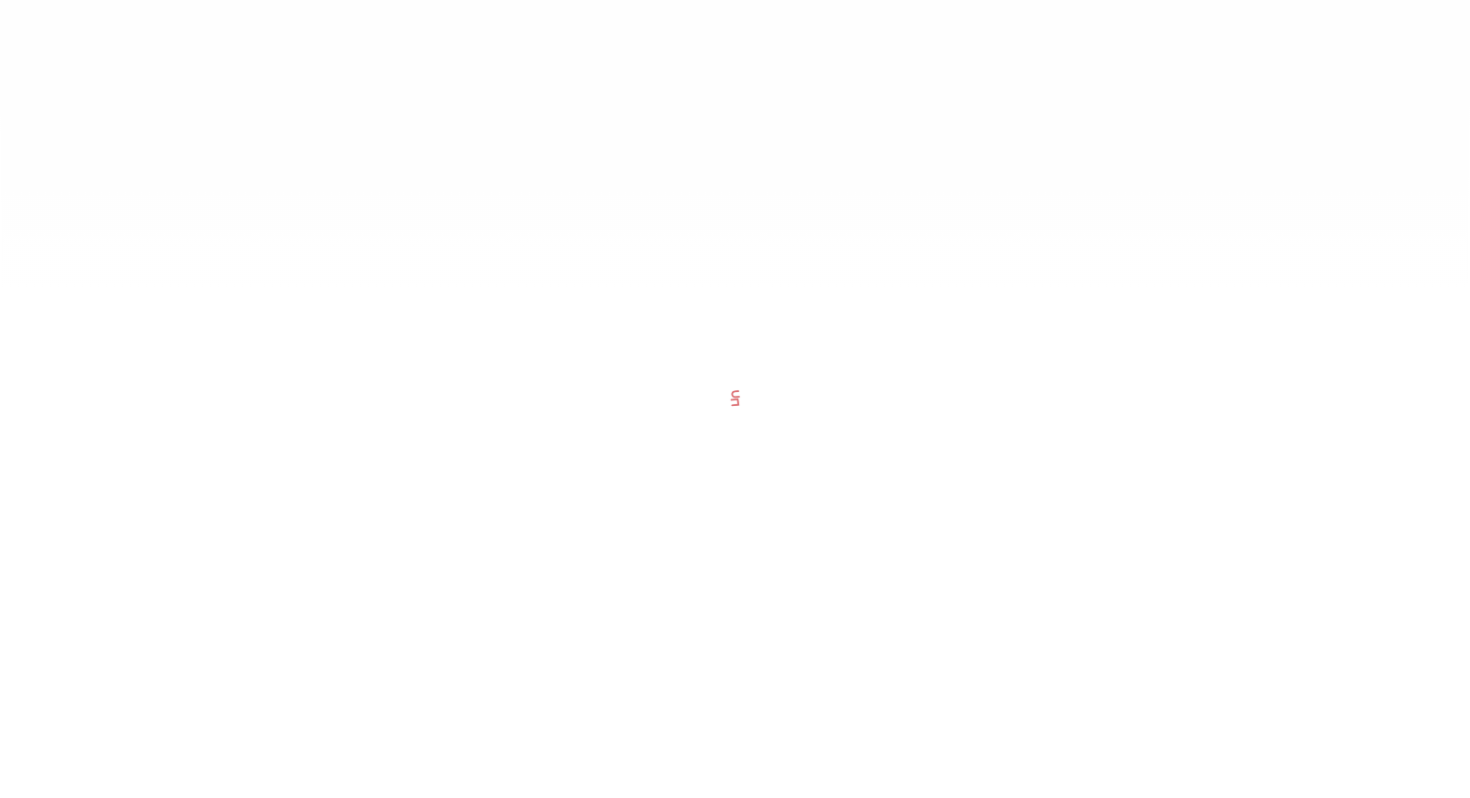 scroll, scrollTop: 0, scrollLeft: 0, axis: both 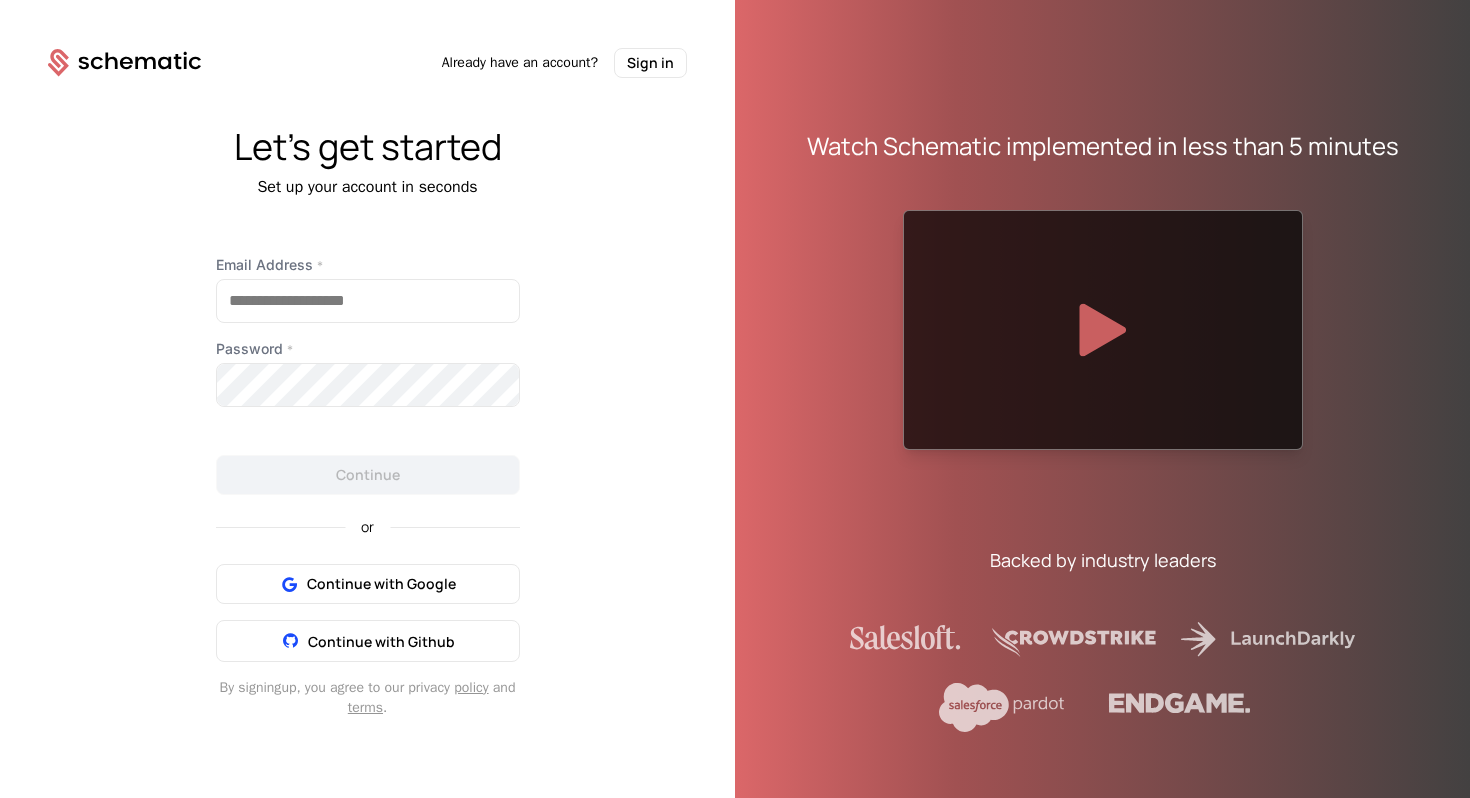 click 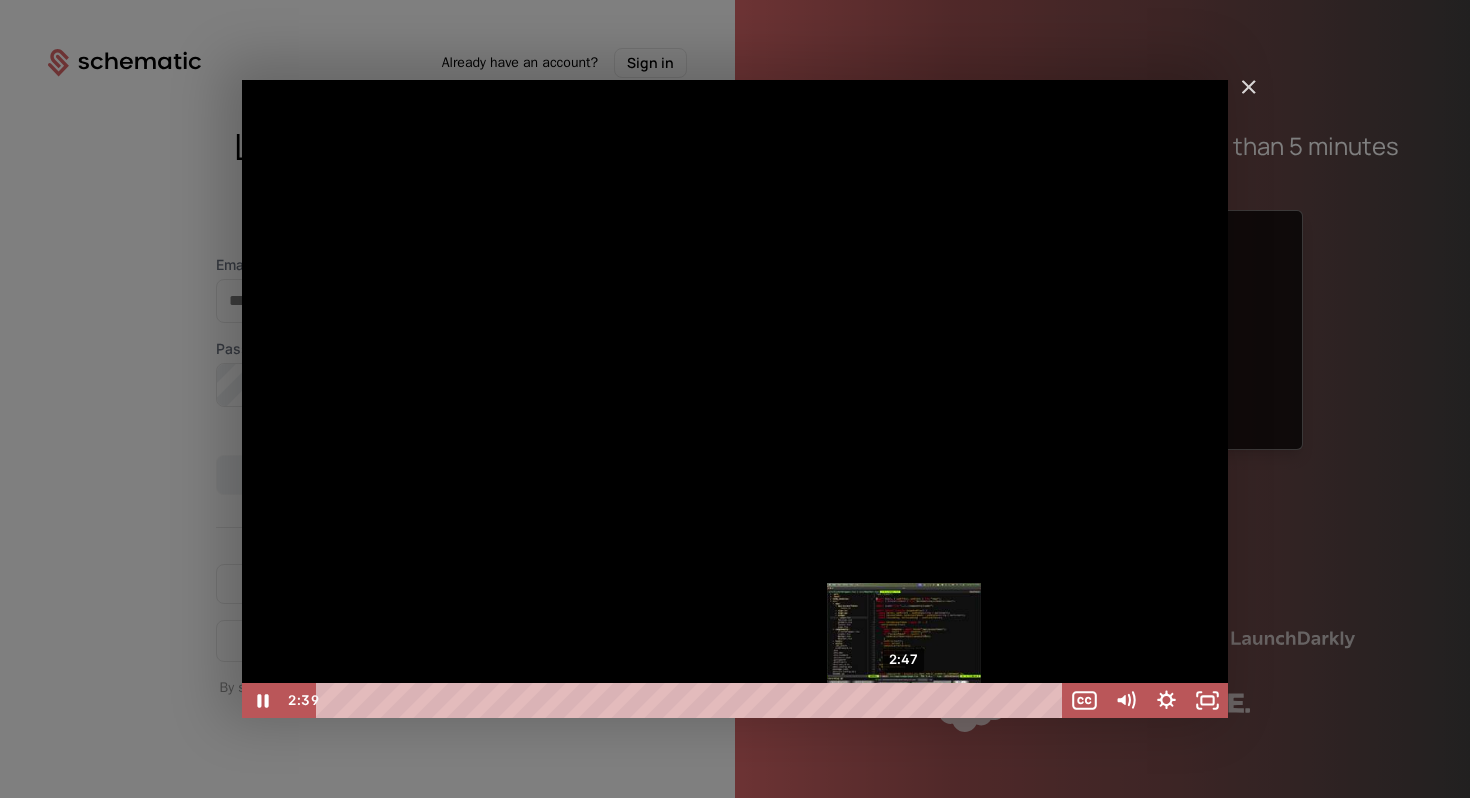 click on "2:47" at bounding box center [692, 700] 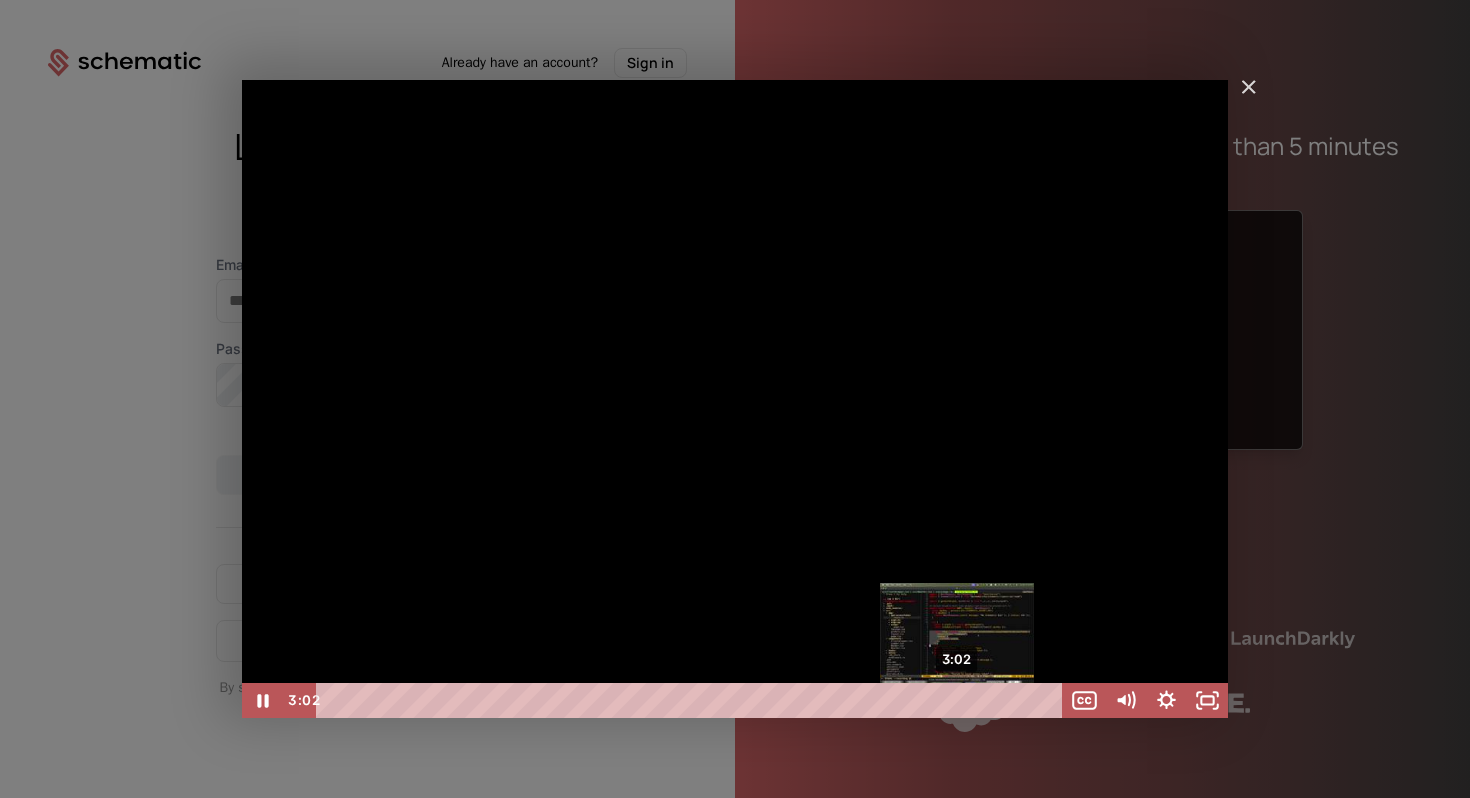 click on "3:02" at bounding box center (692, 700) 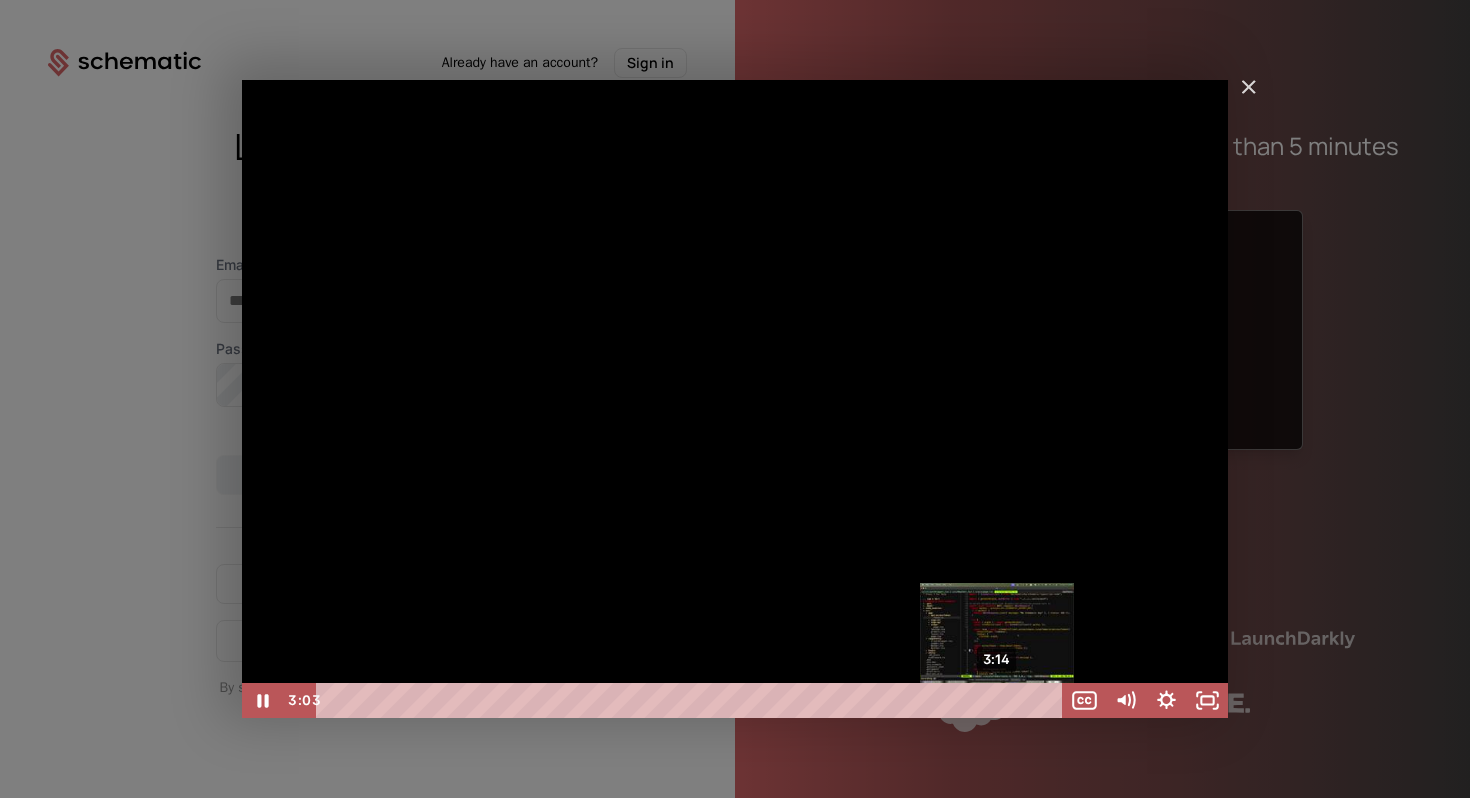 click on "3:14" at bounding box center (692, 700) 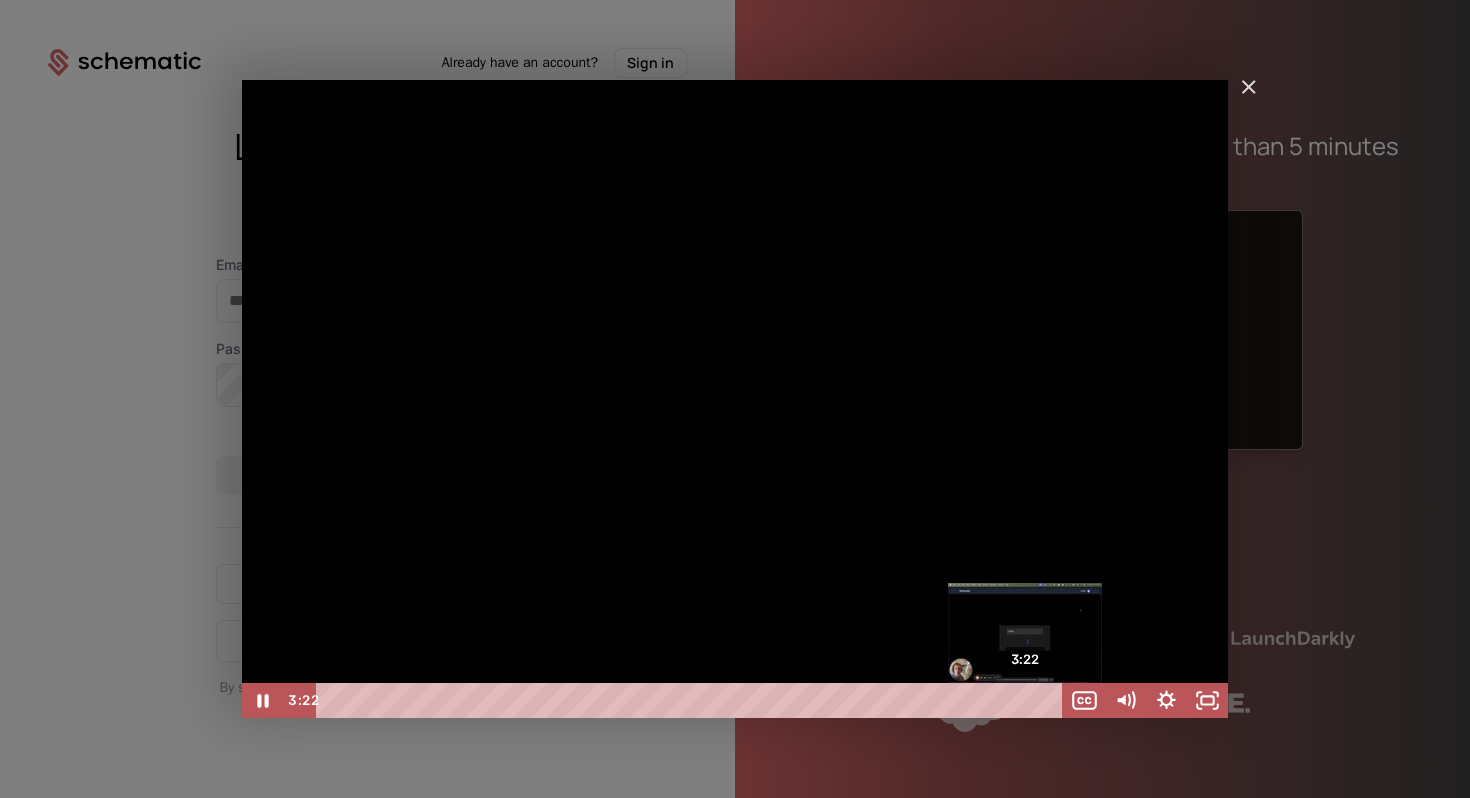 click on "3:22" at bounding box center (692, 700) 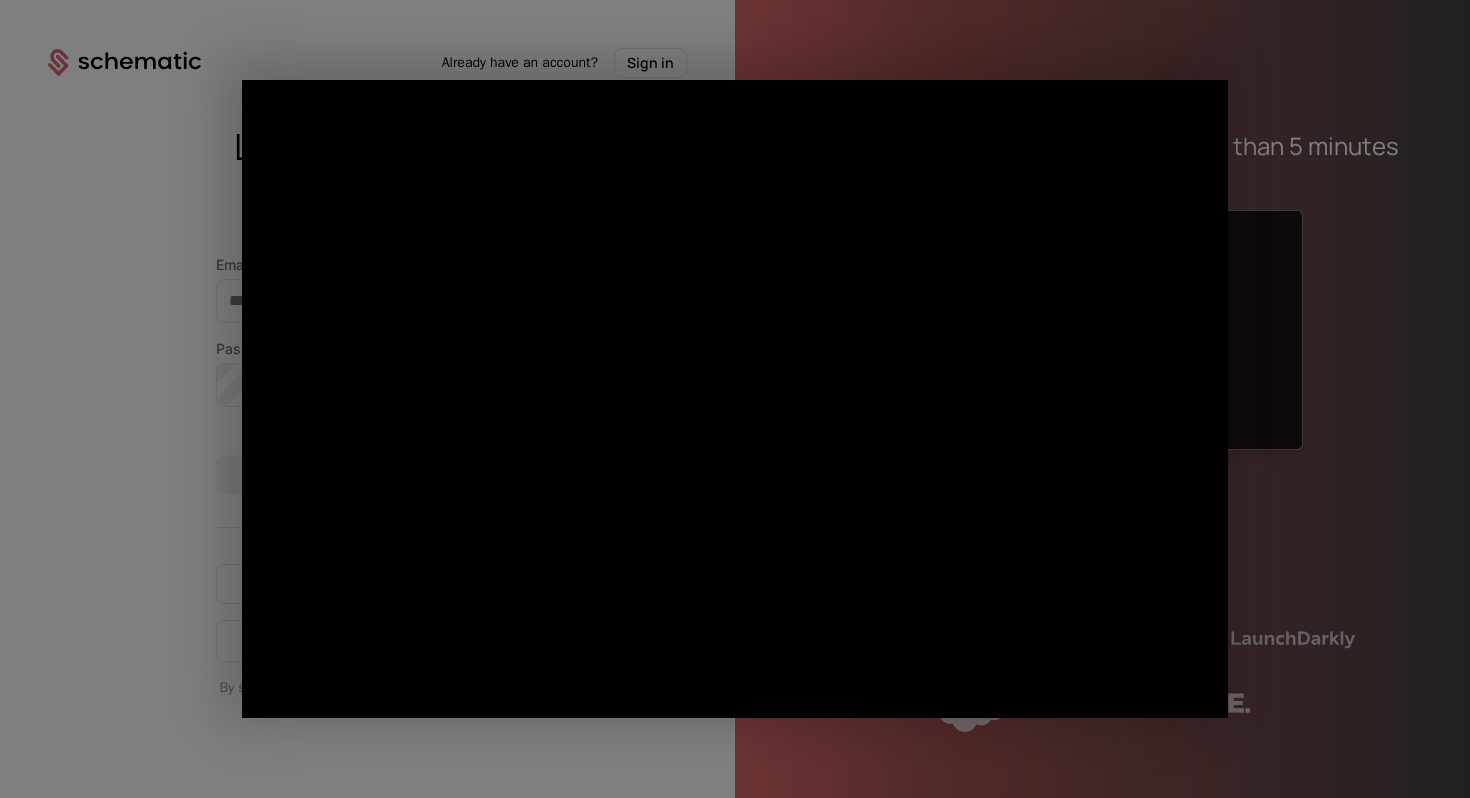 click at bounding box center (735, 399) 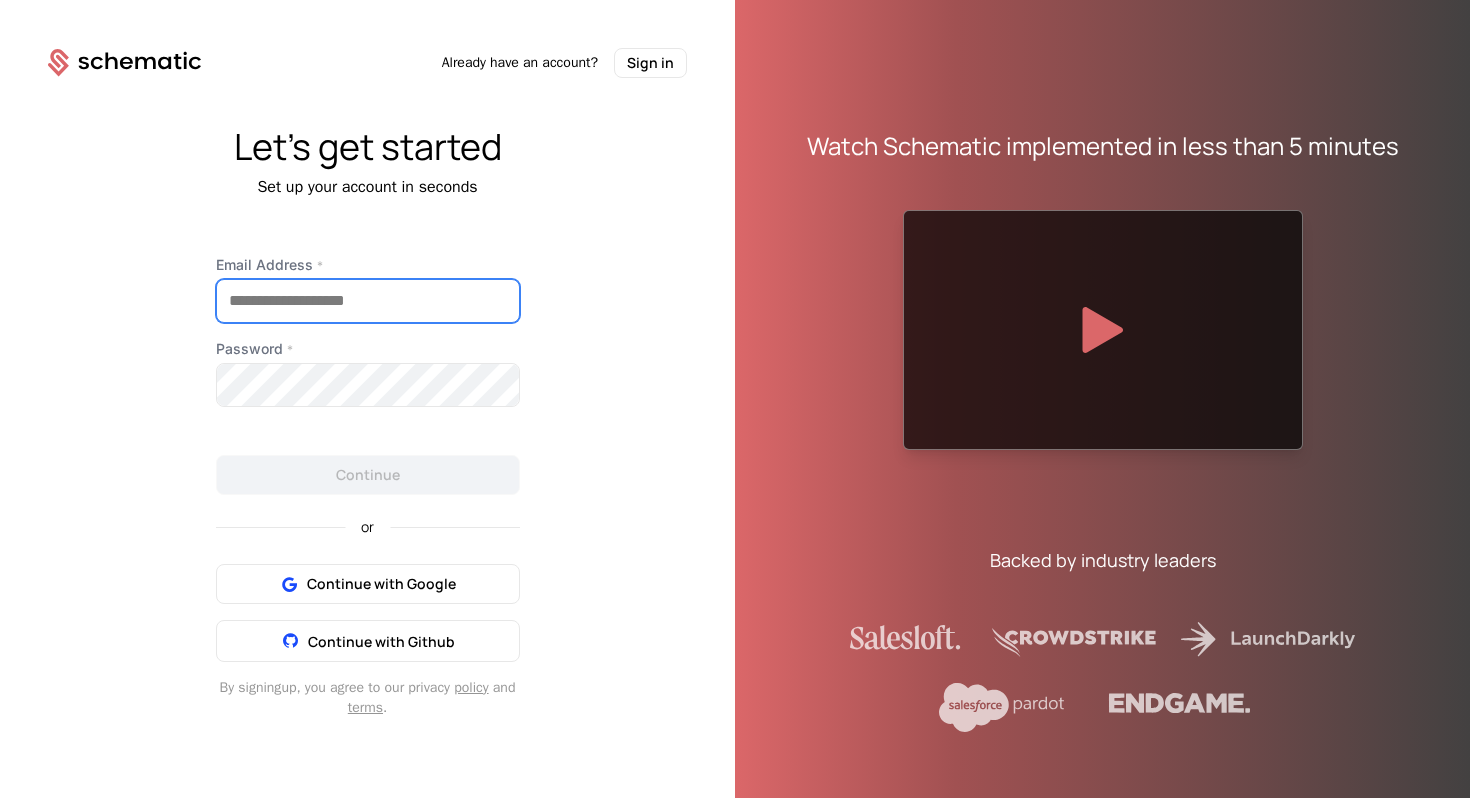 click on "Email Address *" at bounding box center [368, 301] 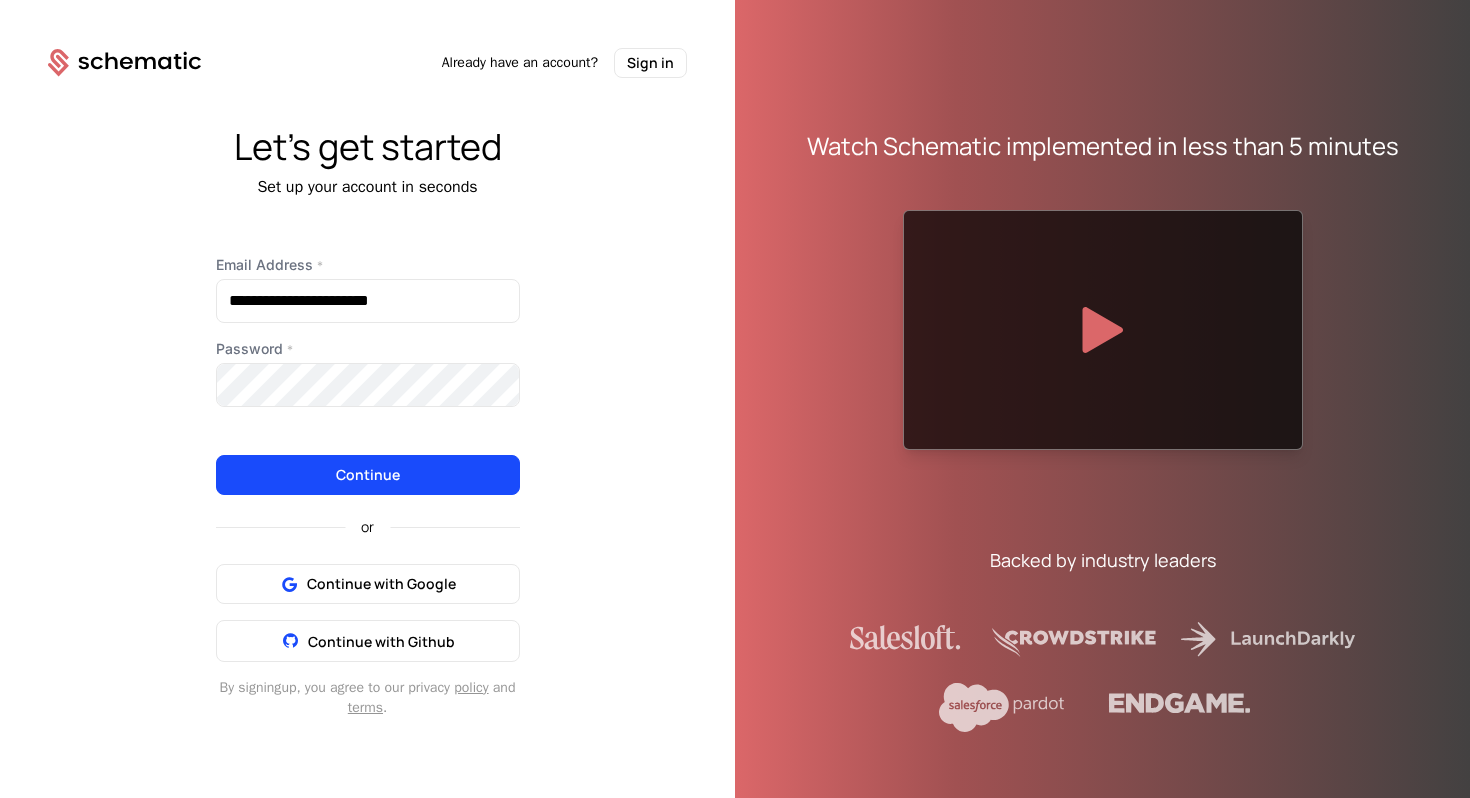 click on "**********" at bounding box center (367, 422) 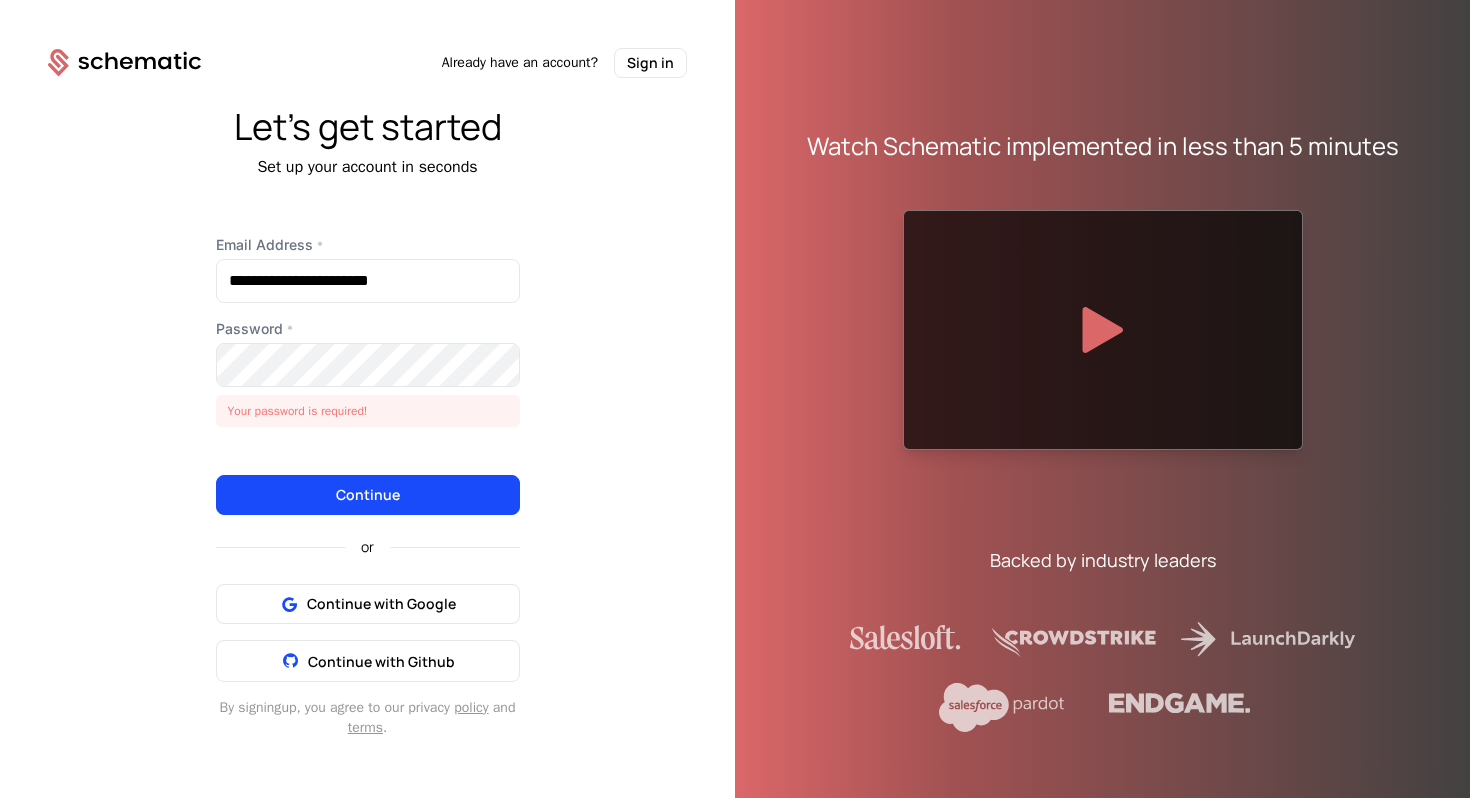 click 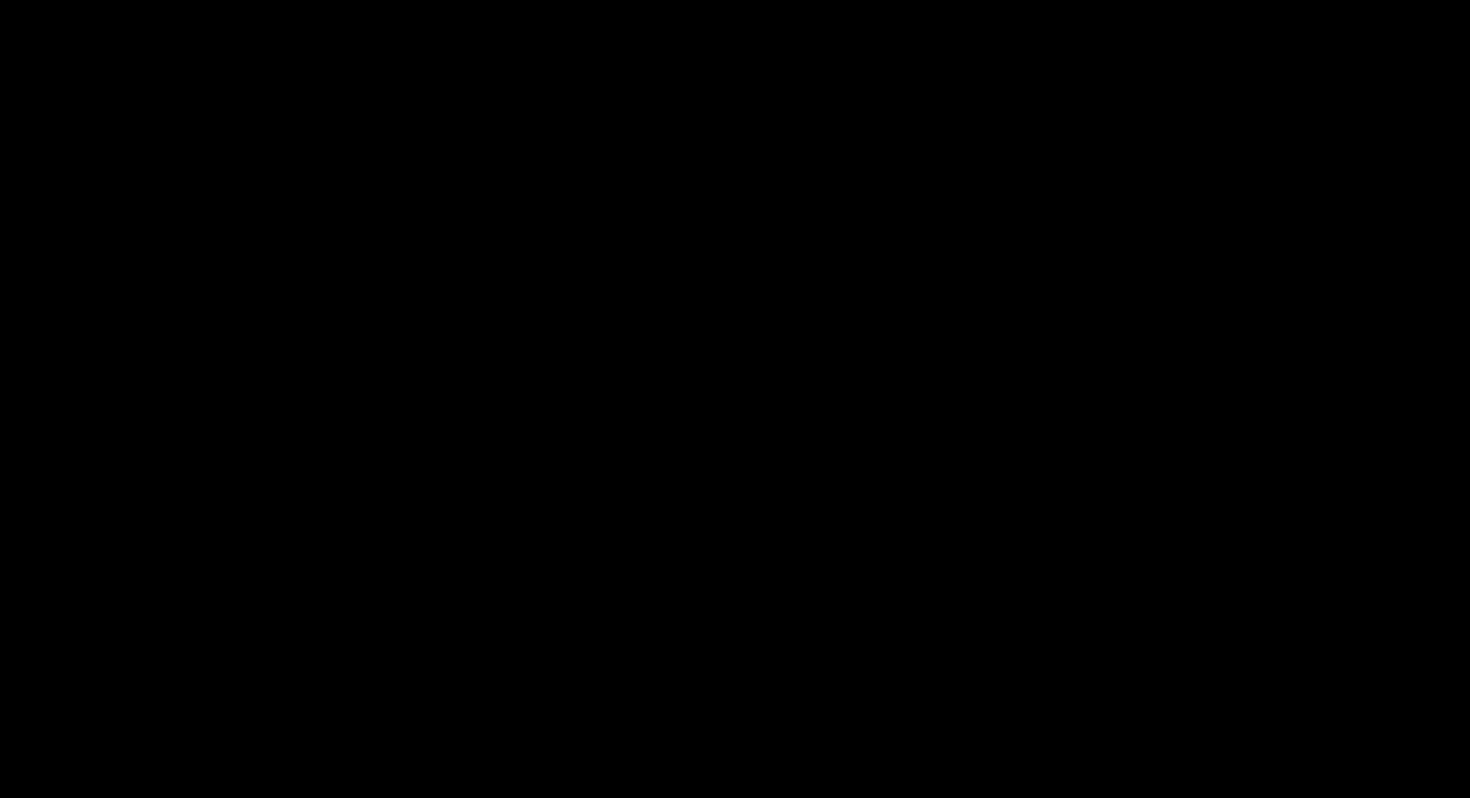 scroll, scrollTop: 0, scrollLeft: 0, axis: both 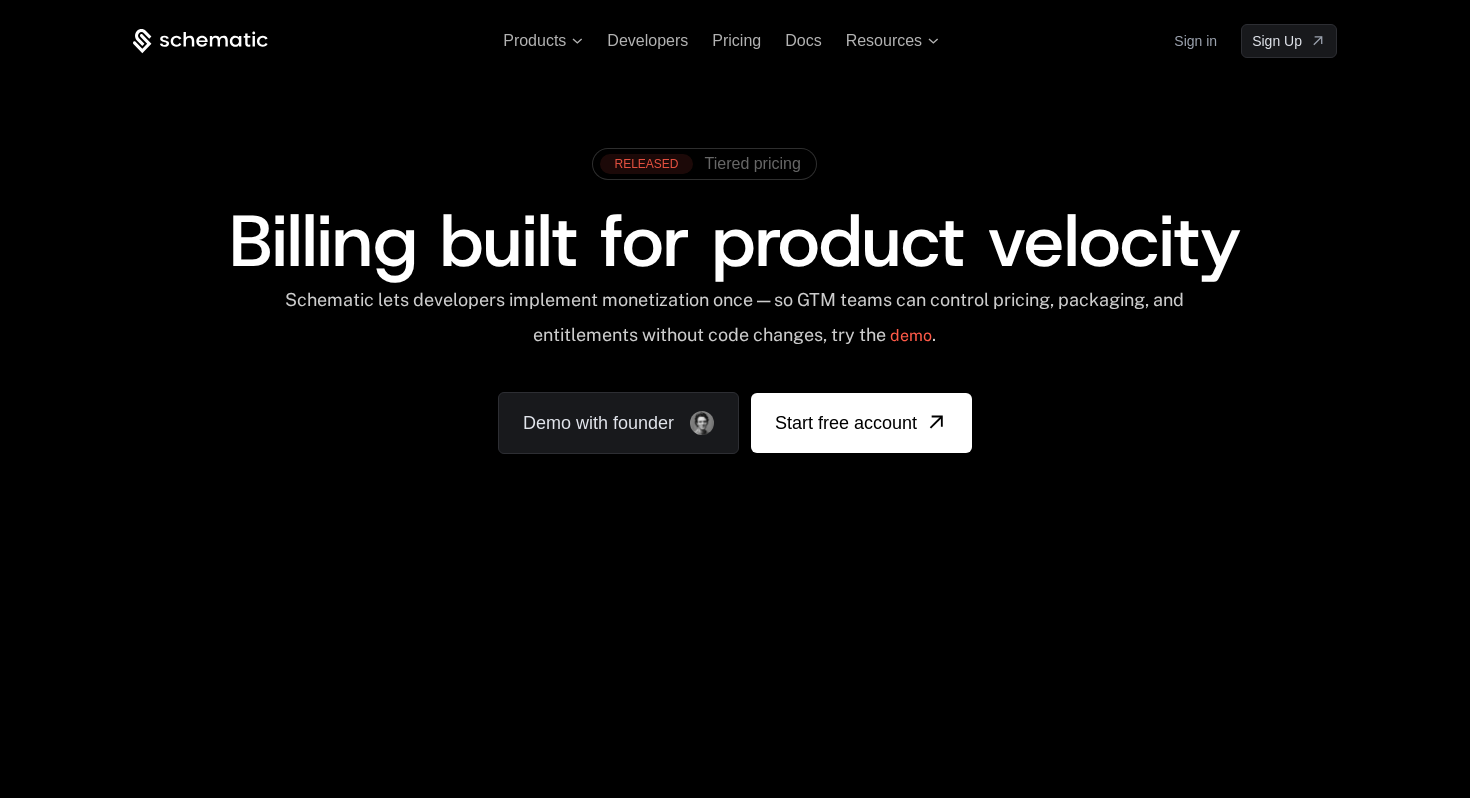 click on "Tiered pricing" at bounding box center [753, 164] 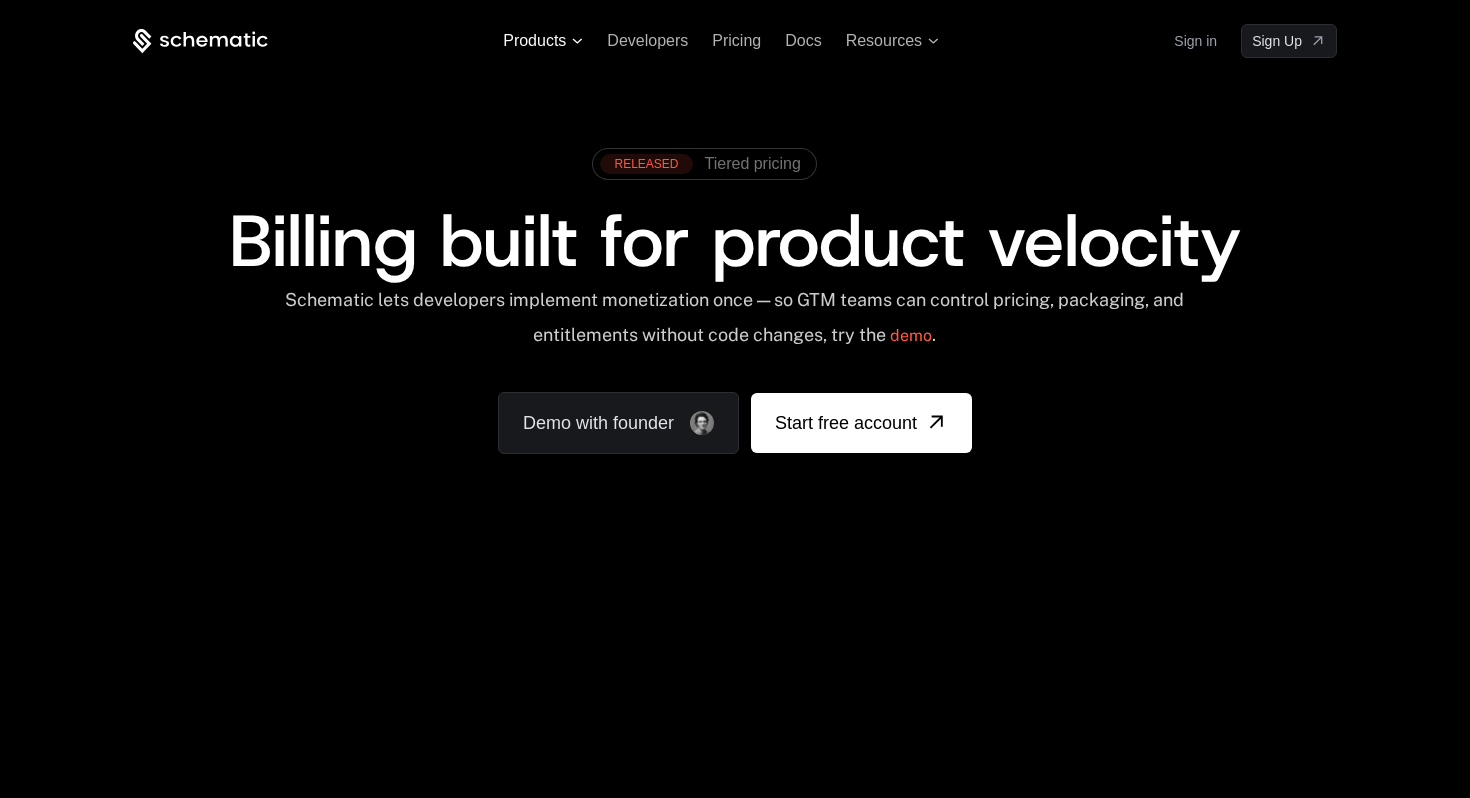 click on "Products" at bounding box center (543, 41) 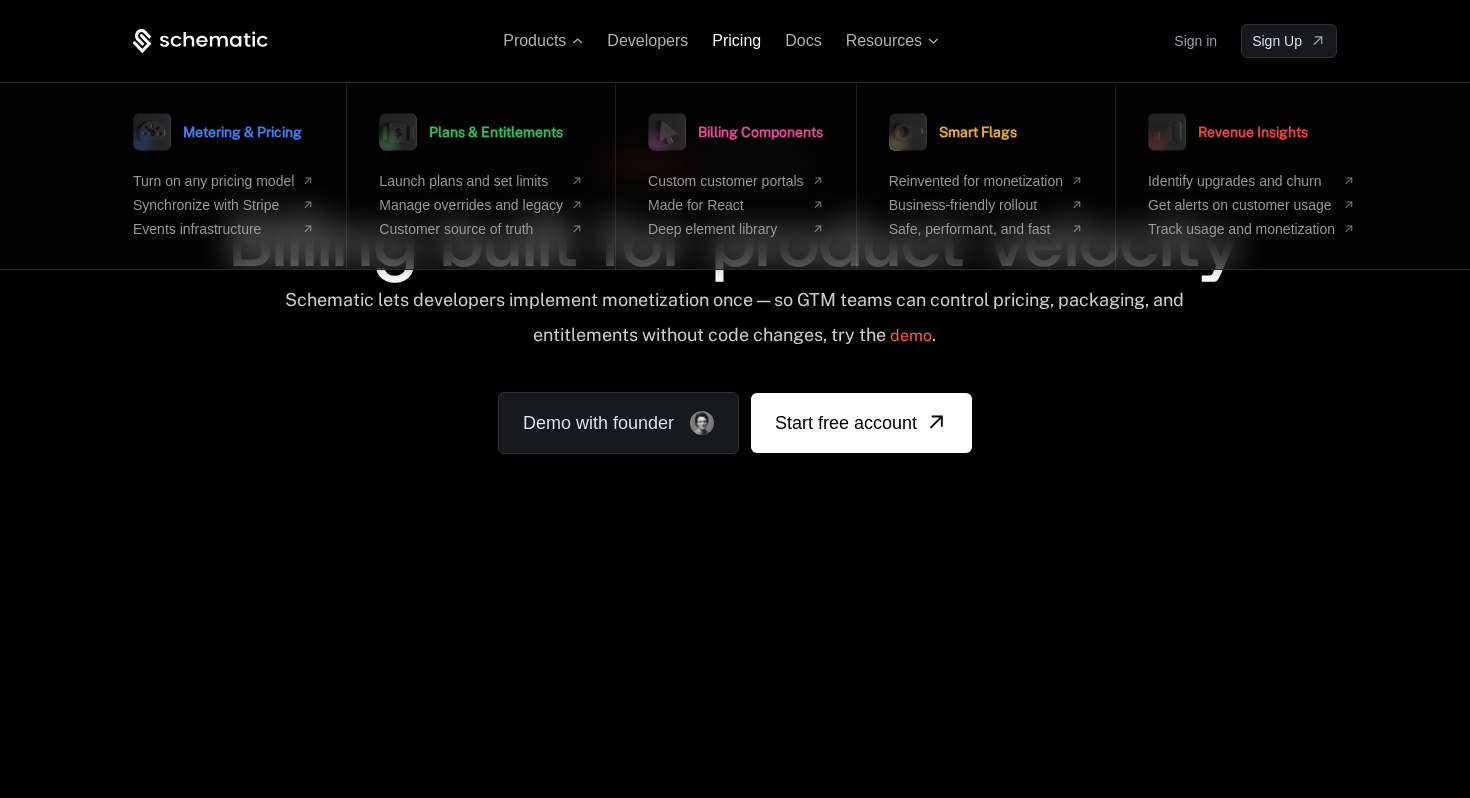 click on "Pricing" at bounding box center (736, 40) 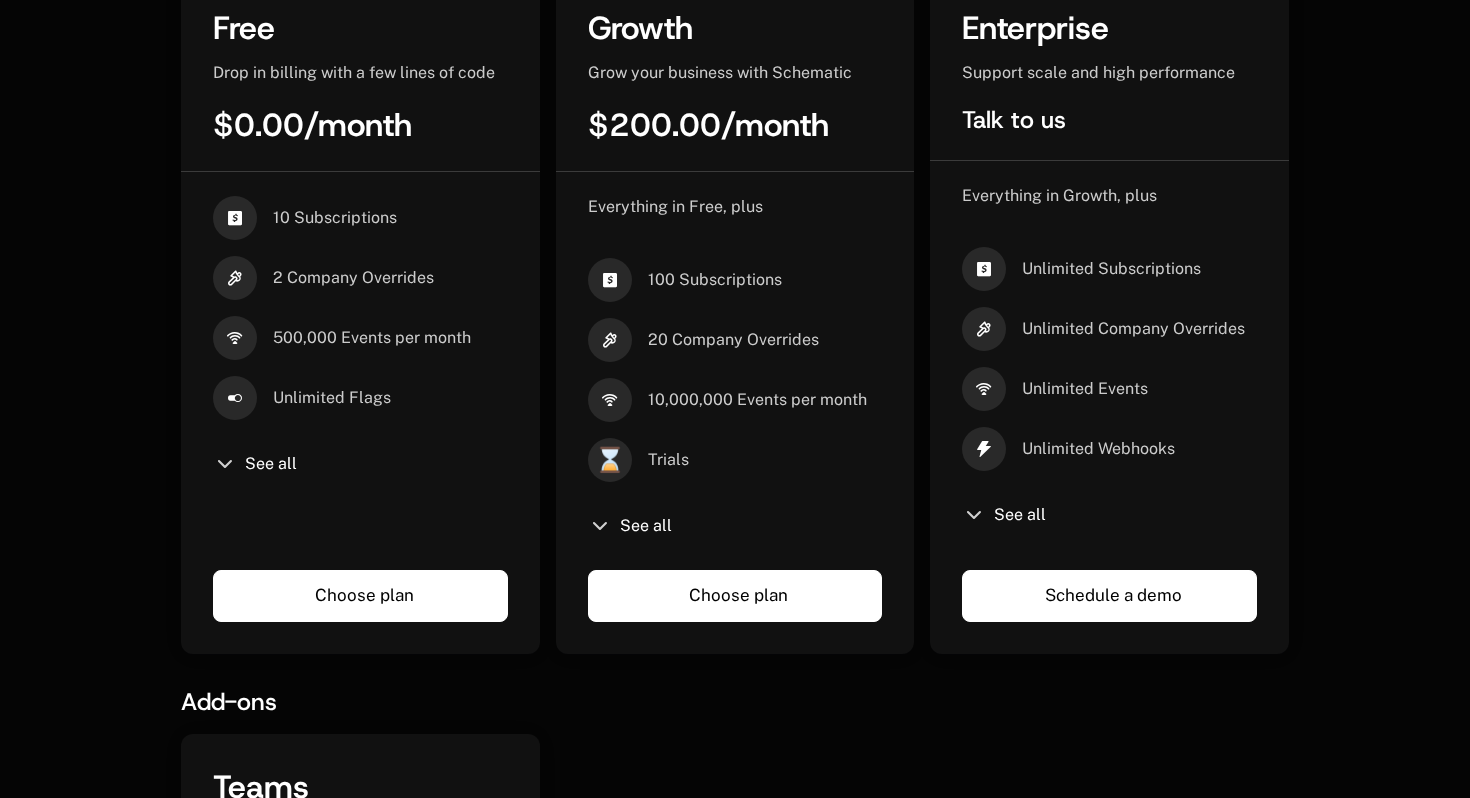 scroll, scrollTop: 596, scrollLeft: 0, axis: vertical 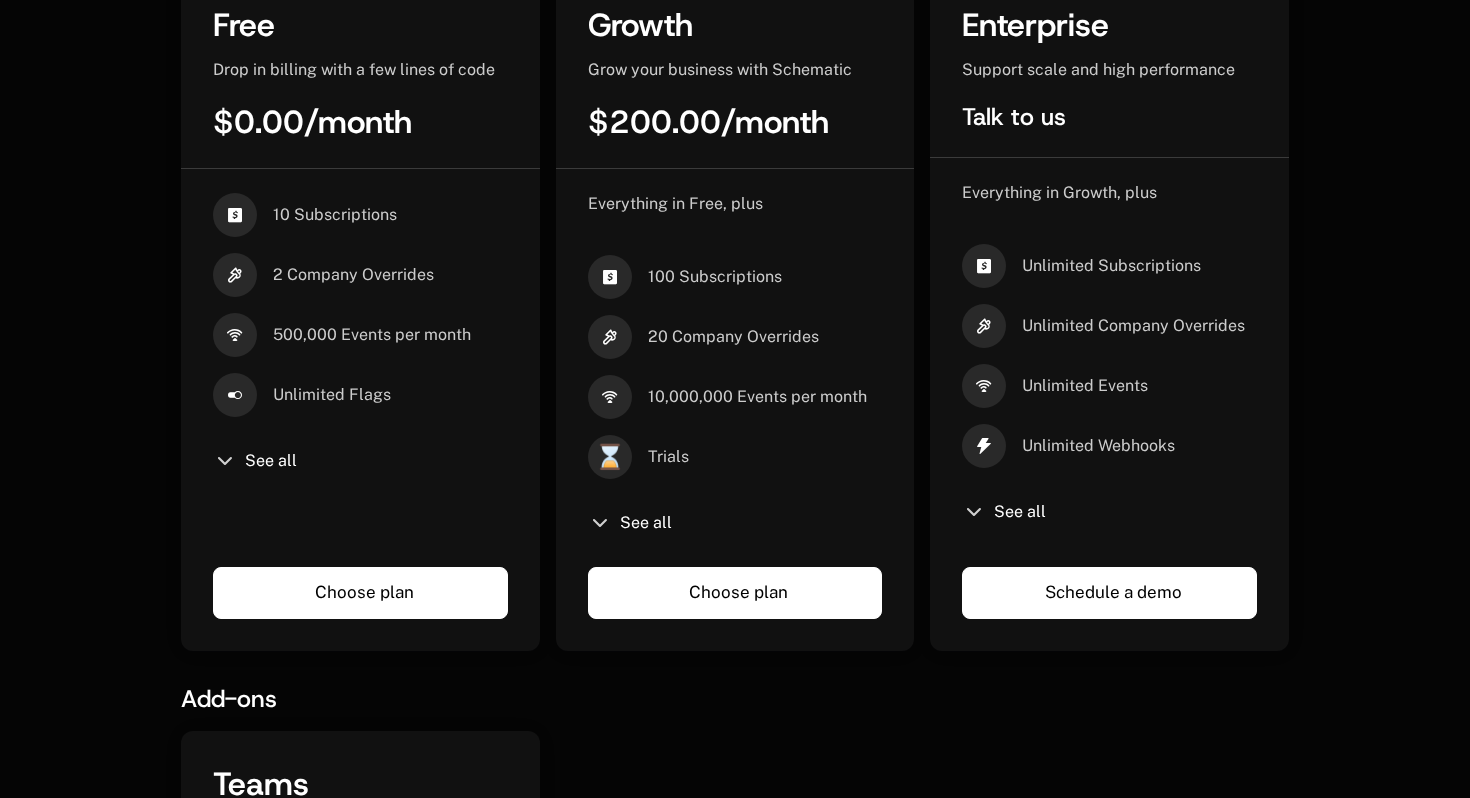 click on "Choose plan" at bounding box center (735, 593) 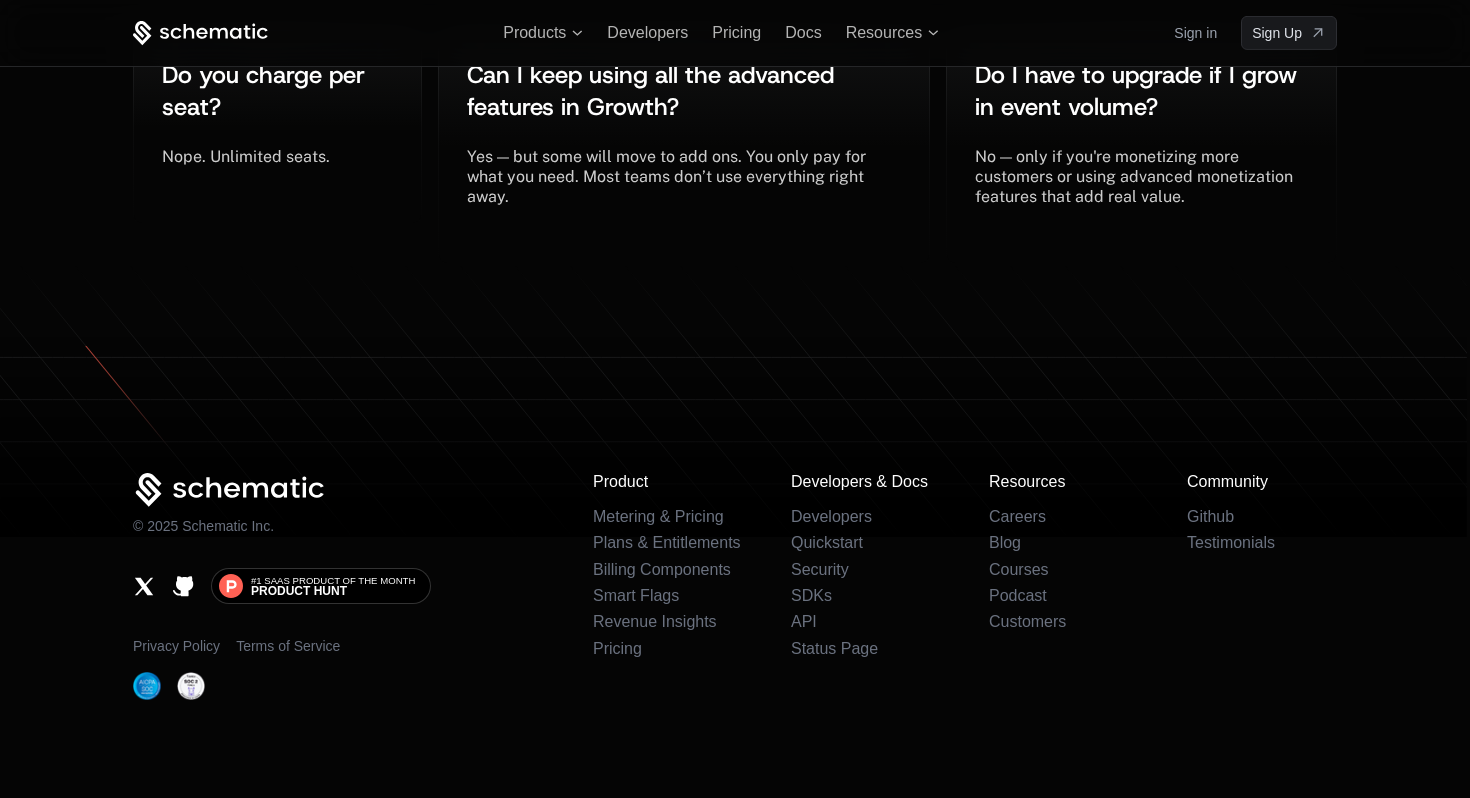 scroll, scrollTop: 4486, scrollLeft: 0, axis: vertical 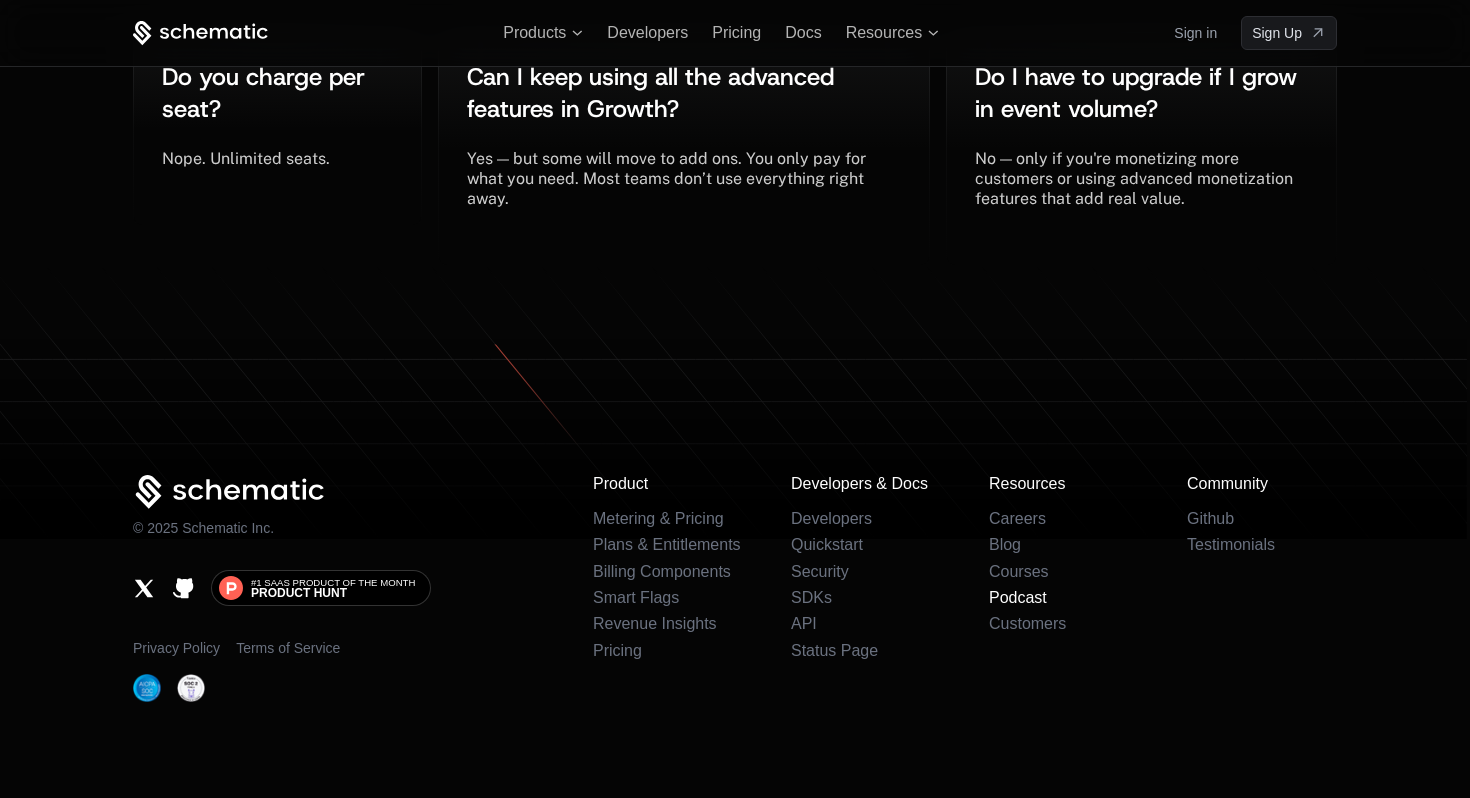 click on "Podcast" at bounding box center (1018, 597) 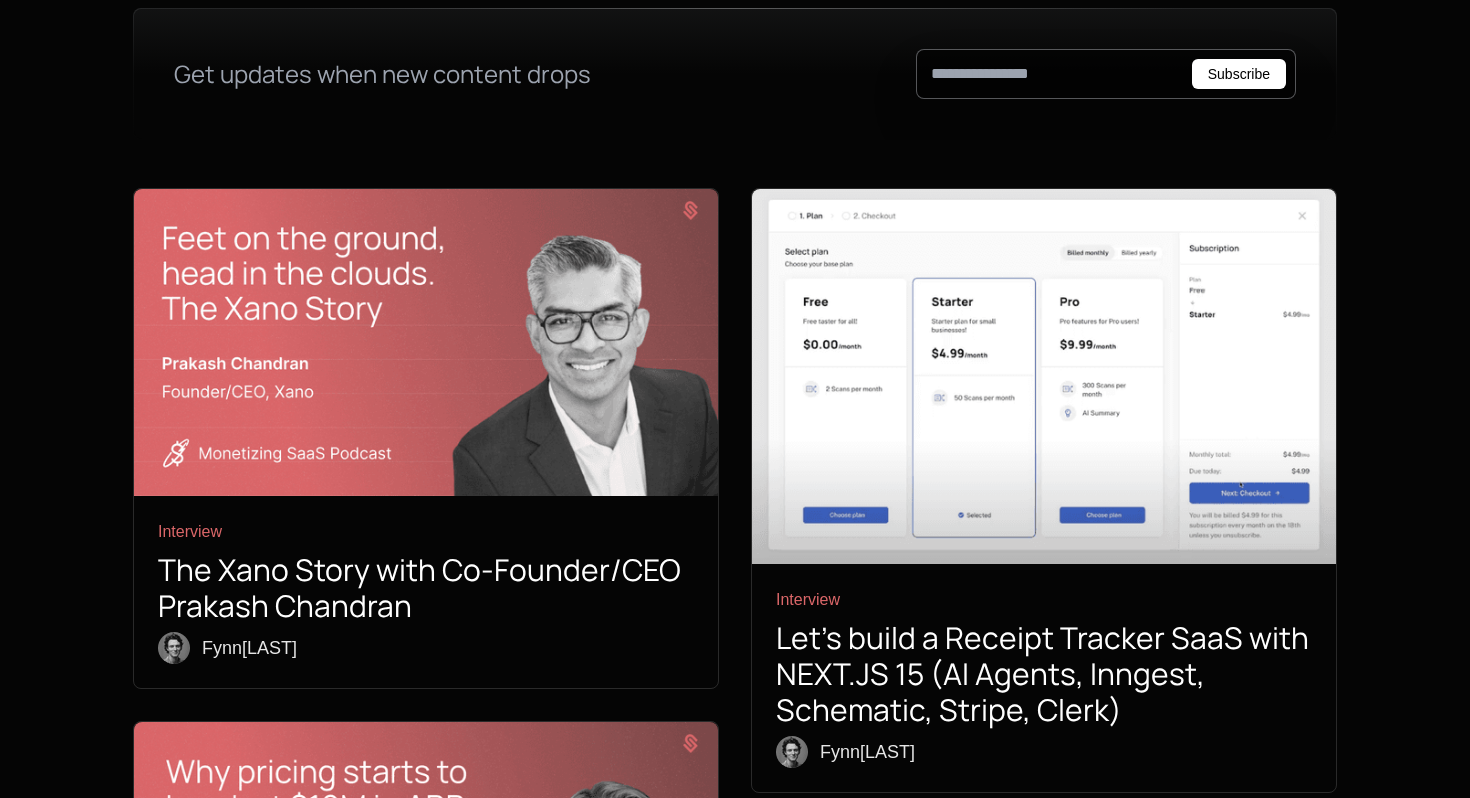 scroll, scrollTop: 444, scrollLeft: 0, axis: vertical 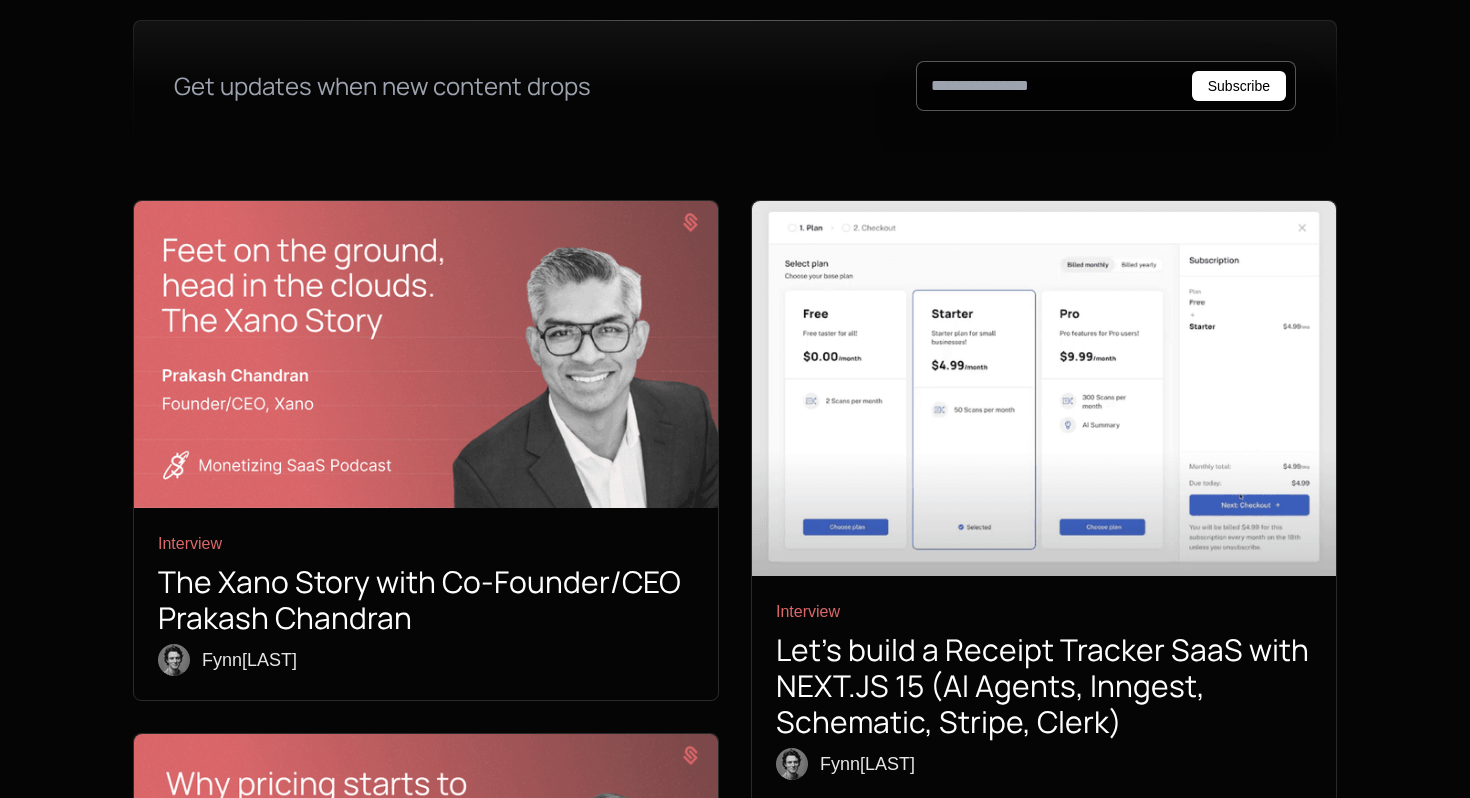 click at bounding box center (426, 354) 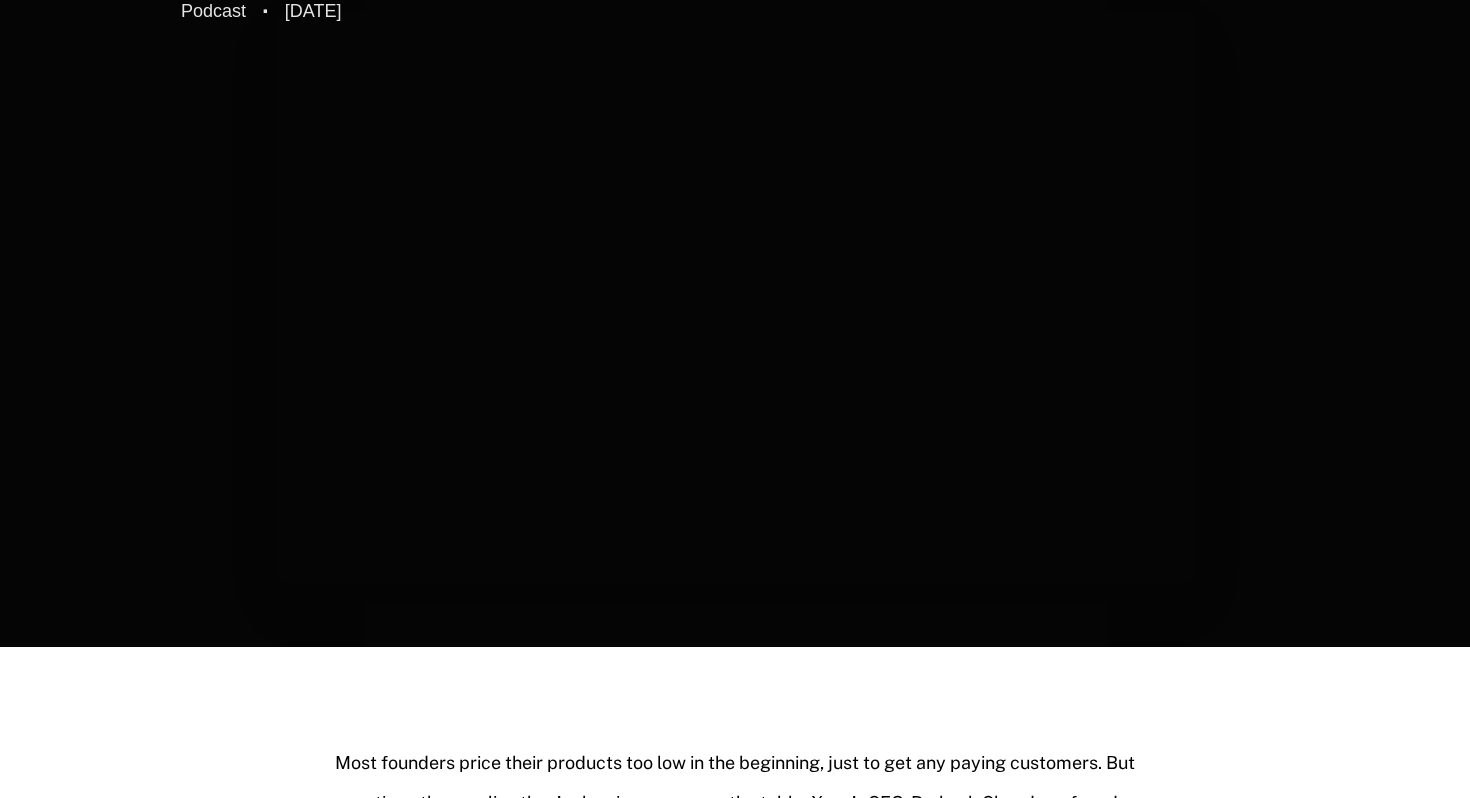 scroll, scrollTop: 0, scrollLeft: 0, axis: both 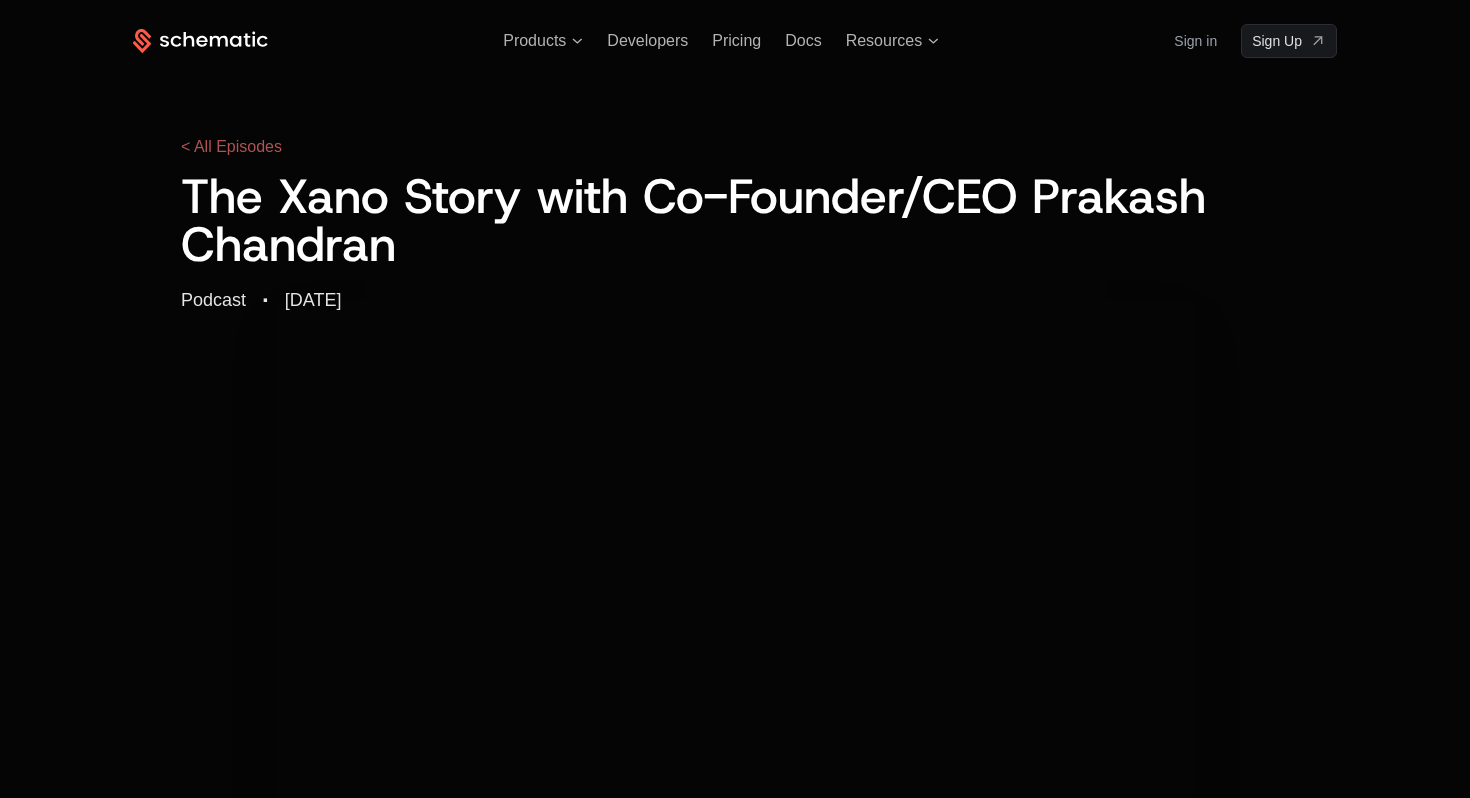 click on "< All Episodes" at bounding box center (231, 146) 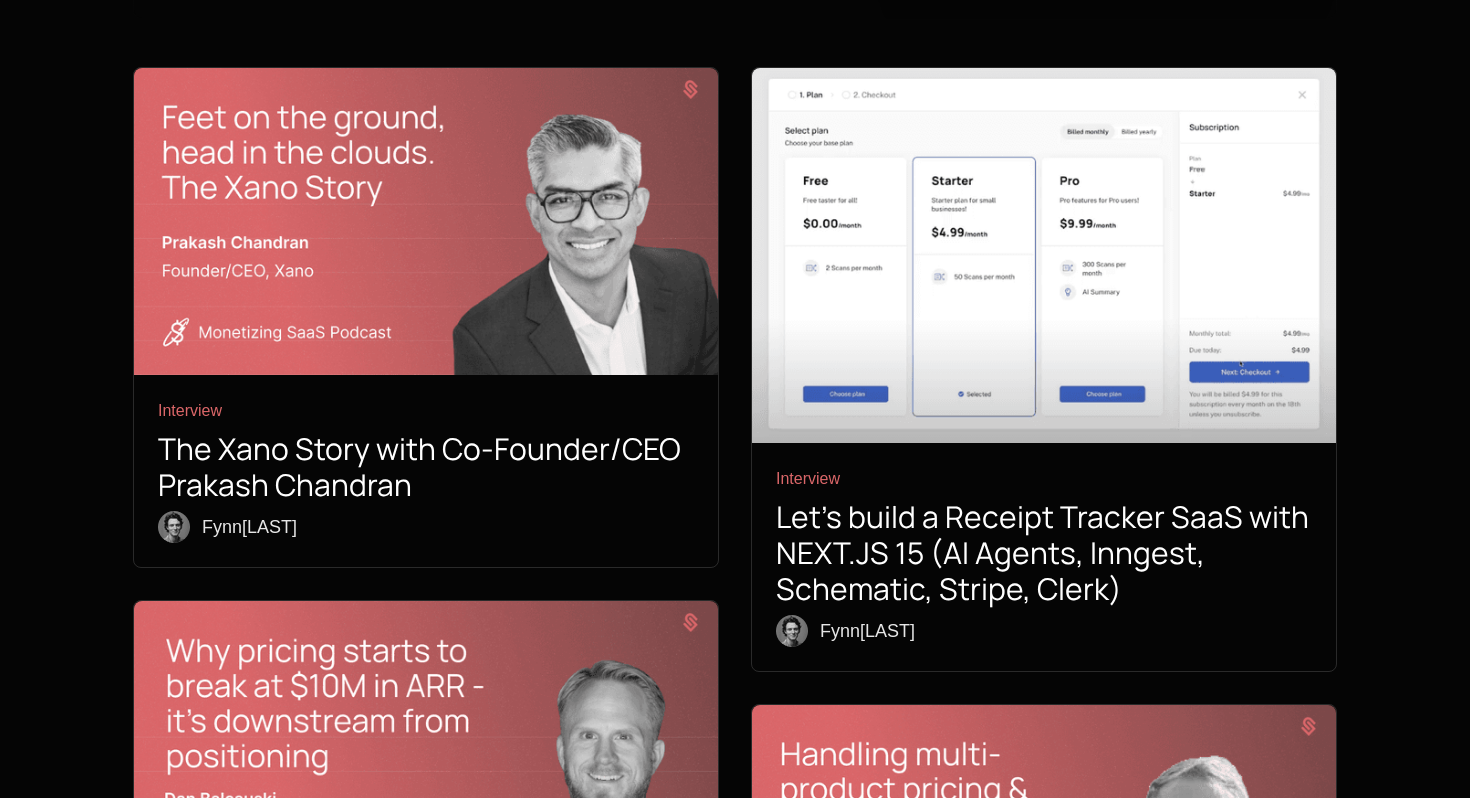 scroll, scrollTop: 575, scrollLeft: 0, axis: vertical 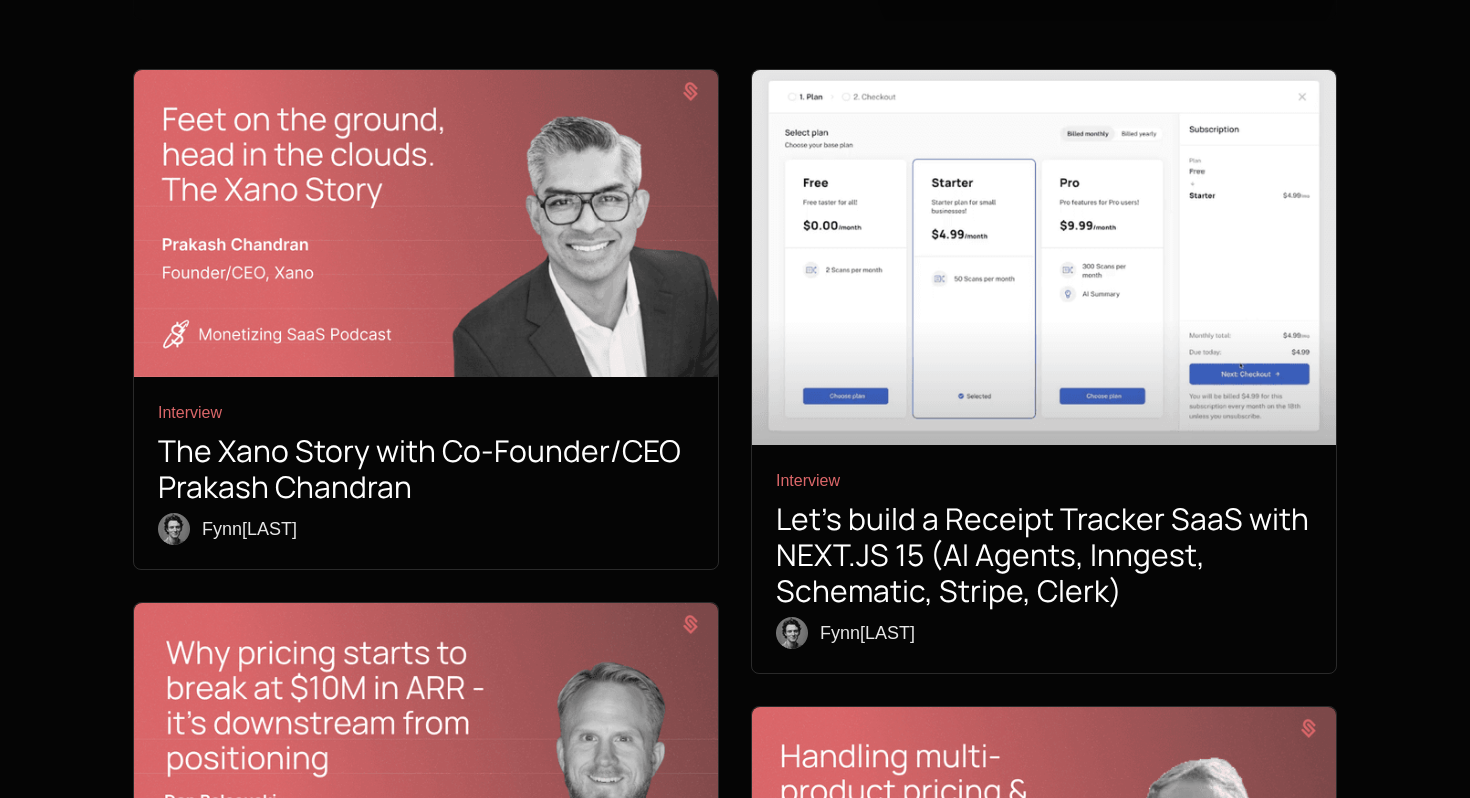 click on "Let's build a Receipt Tracker SaaS with NEXT.JS 15 (AI Agents, Inngest, Schematic, Stripe, Clerk)" at bounding box center (1044, 555) 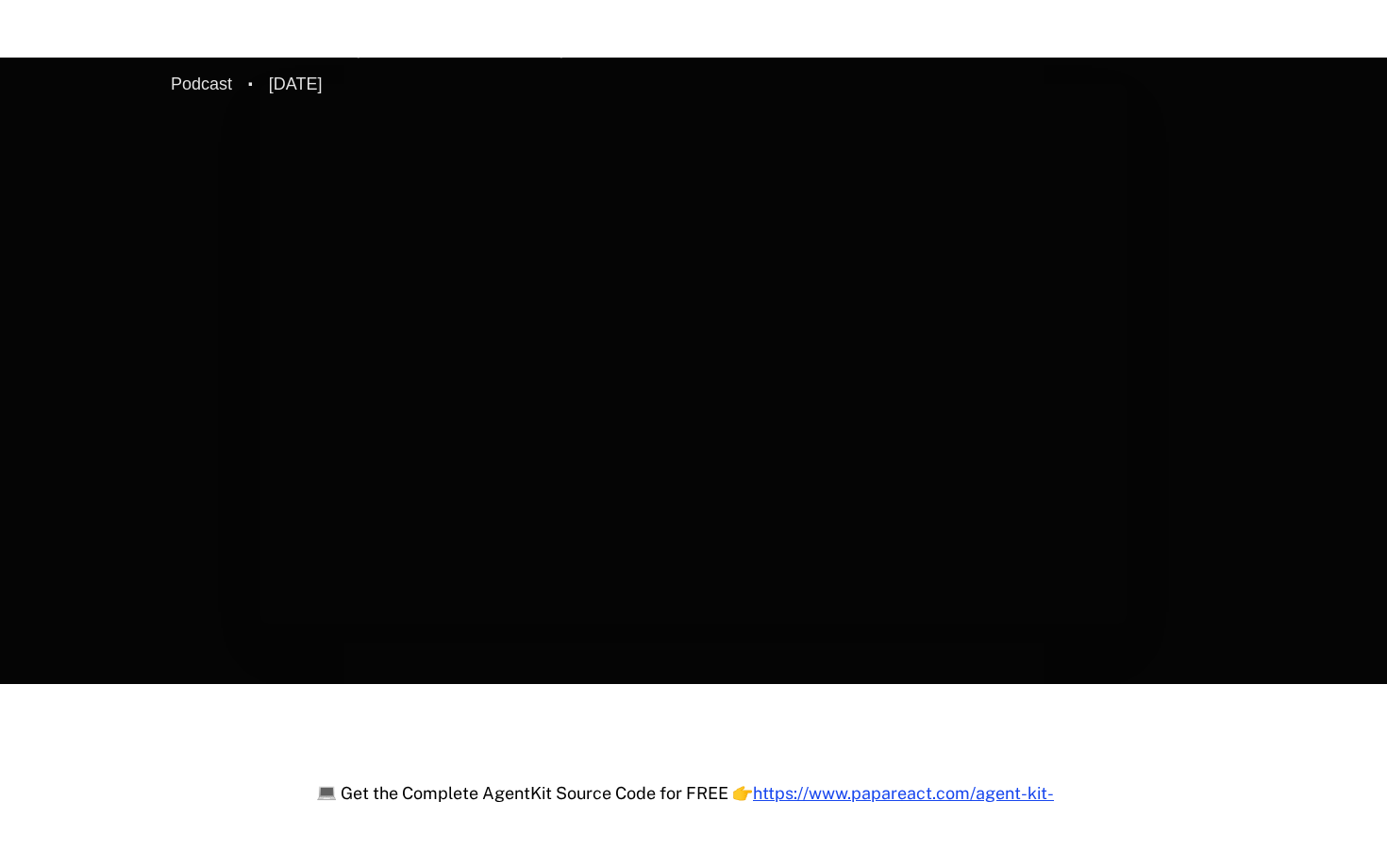 scroll, scrollTop: 259, scrollLeft: 0, axis: vertical 